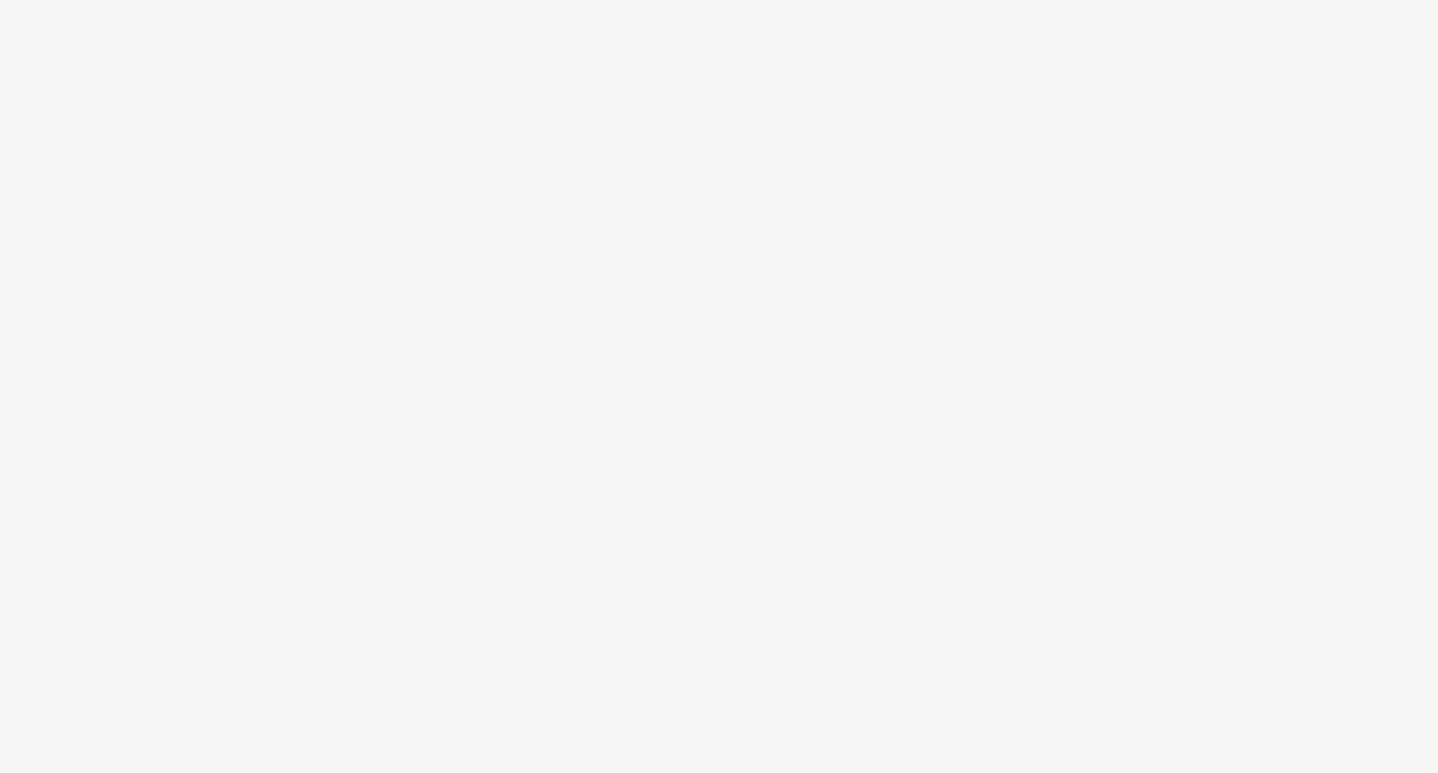 scroll, scrollTop: 0, scrollLeft: 0, axis: both 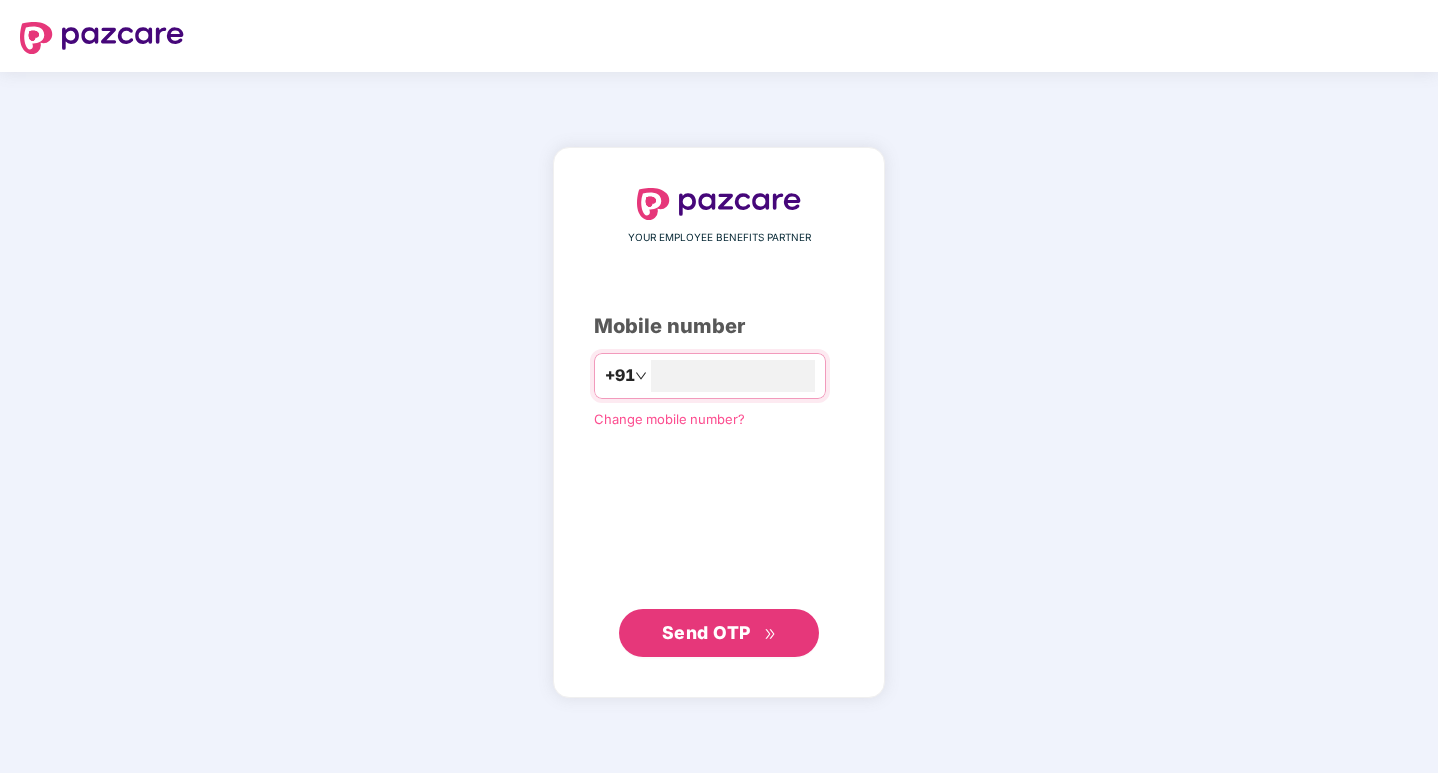 type on "*" 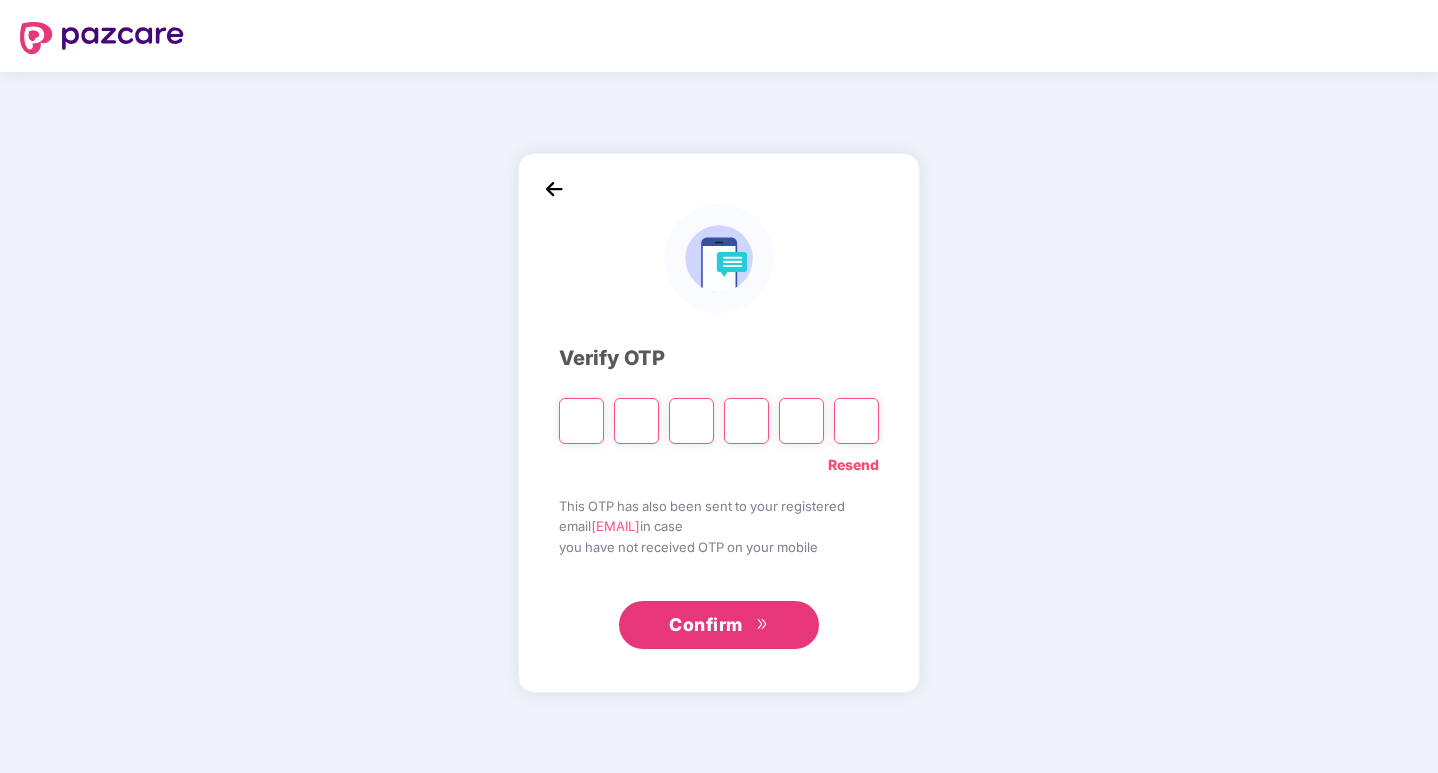 type on "*" 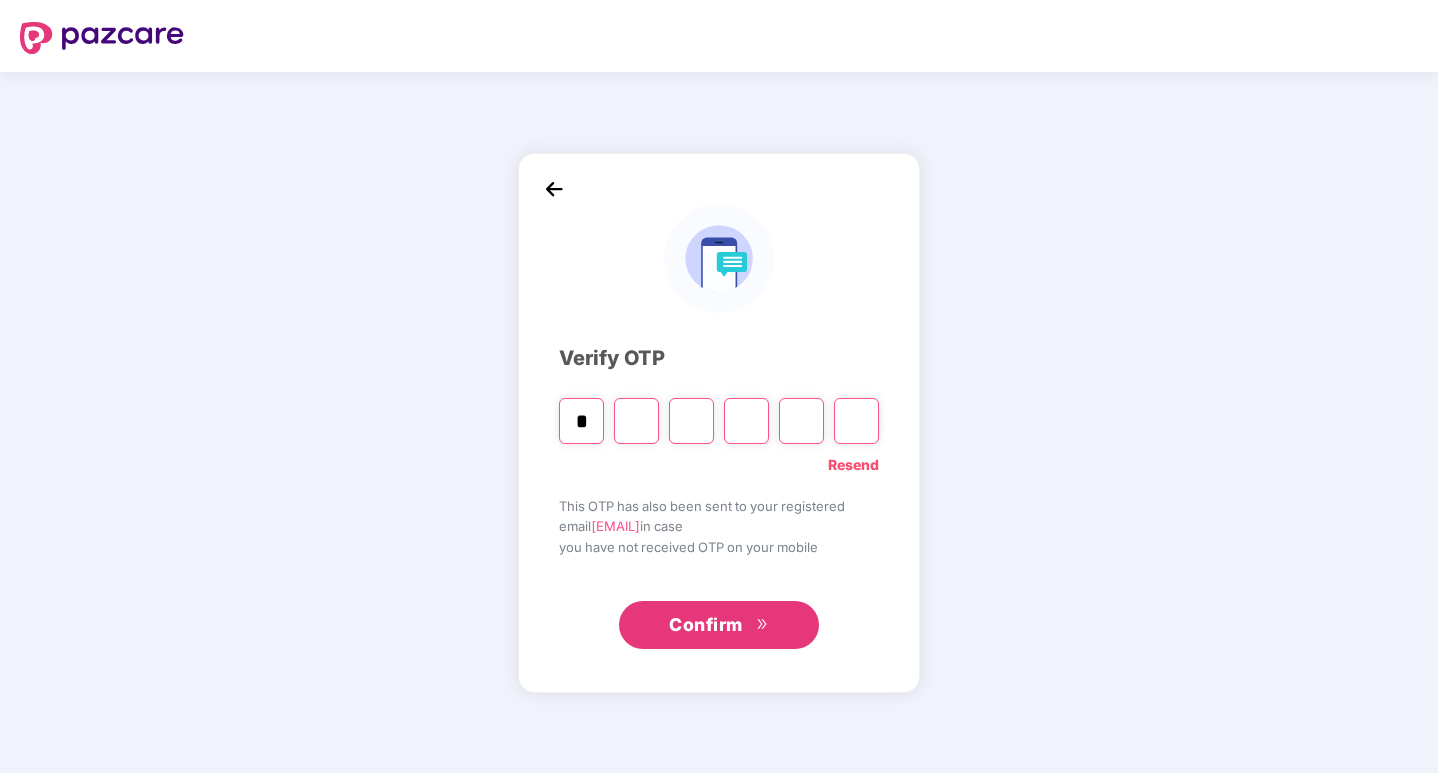 type on "*" 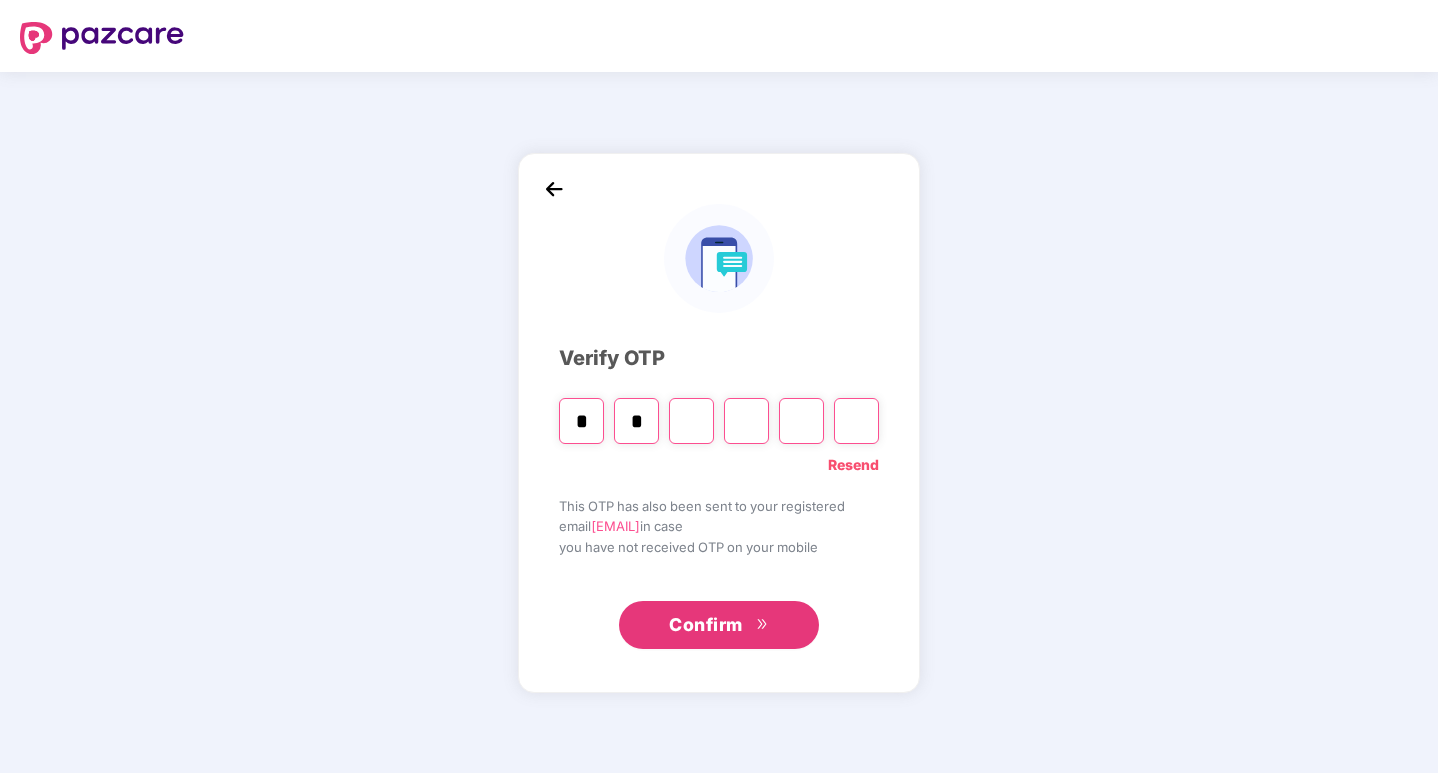 type on "*" 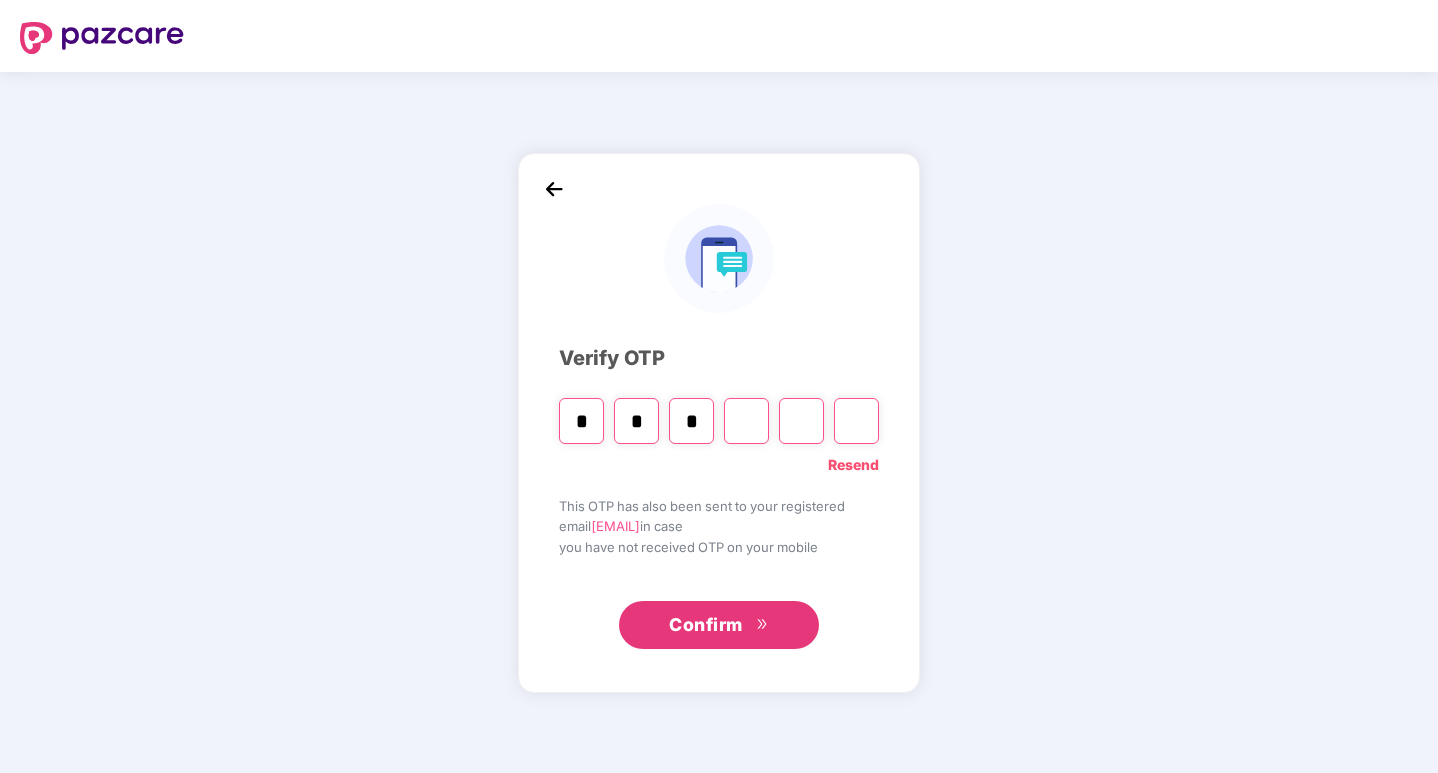 type on "*" 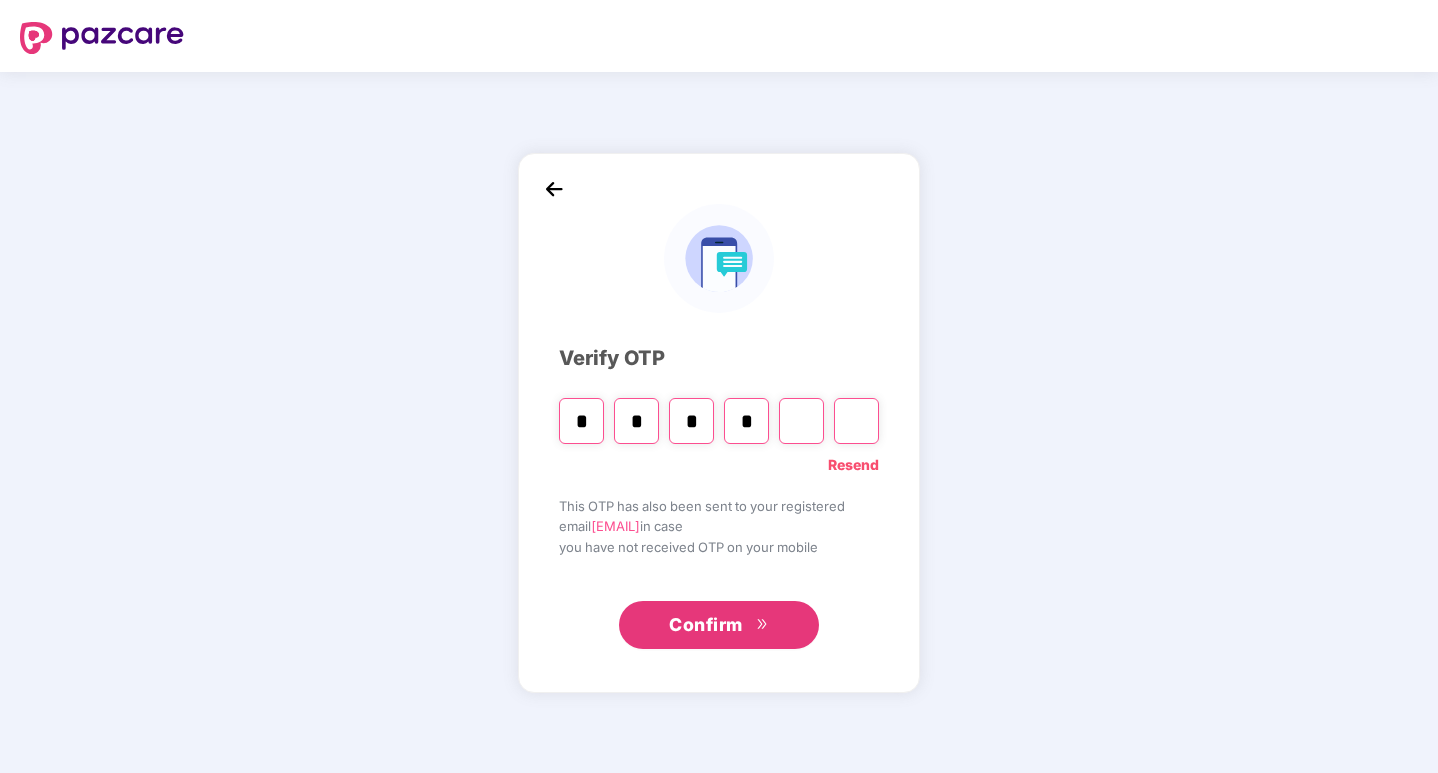 type on "*" 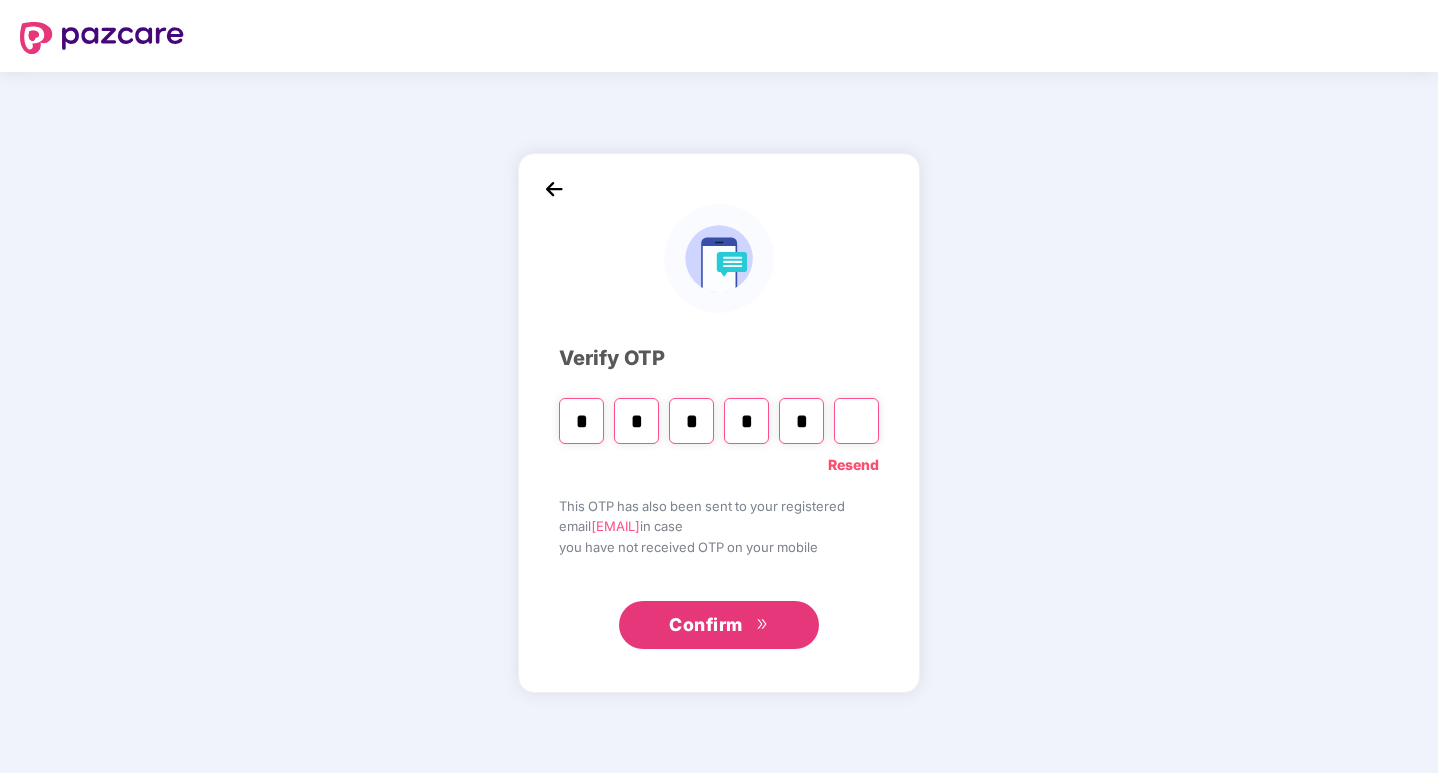 type on "*" 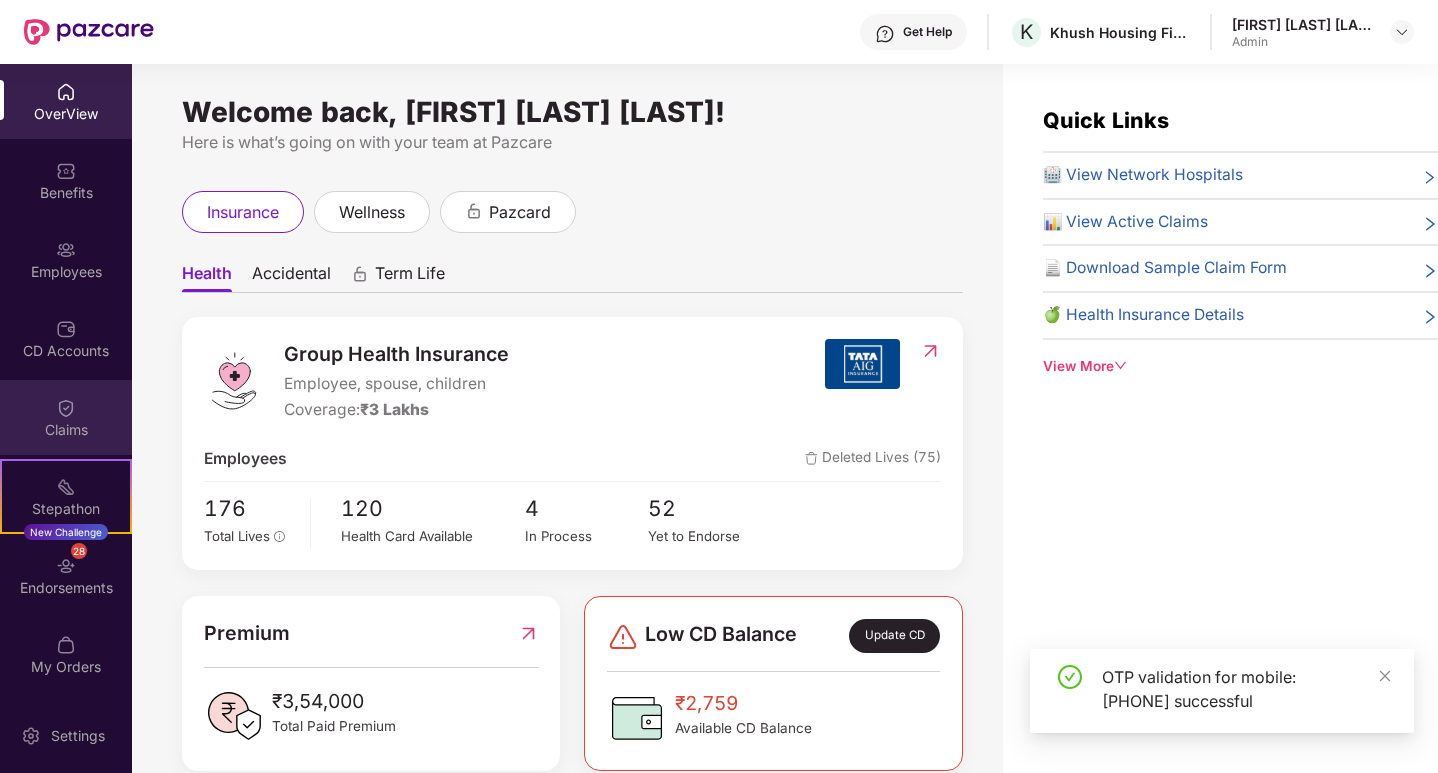 click on "Claims" at bounding box center (66, 430) 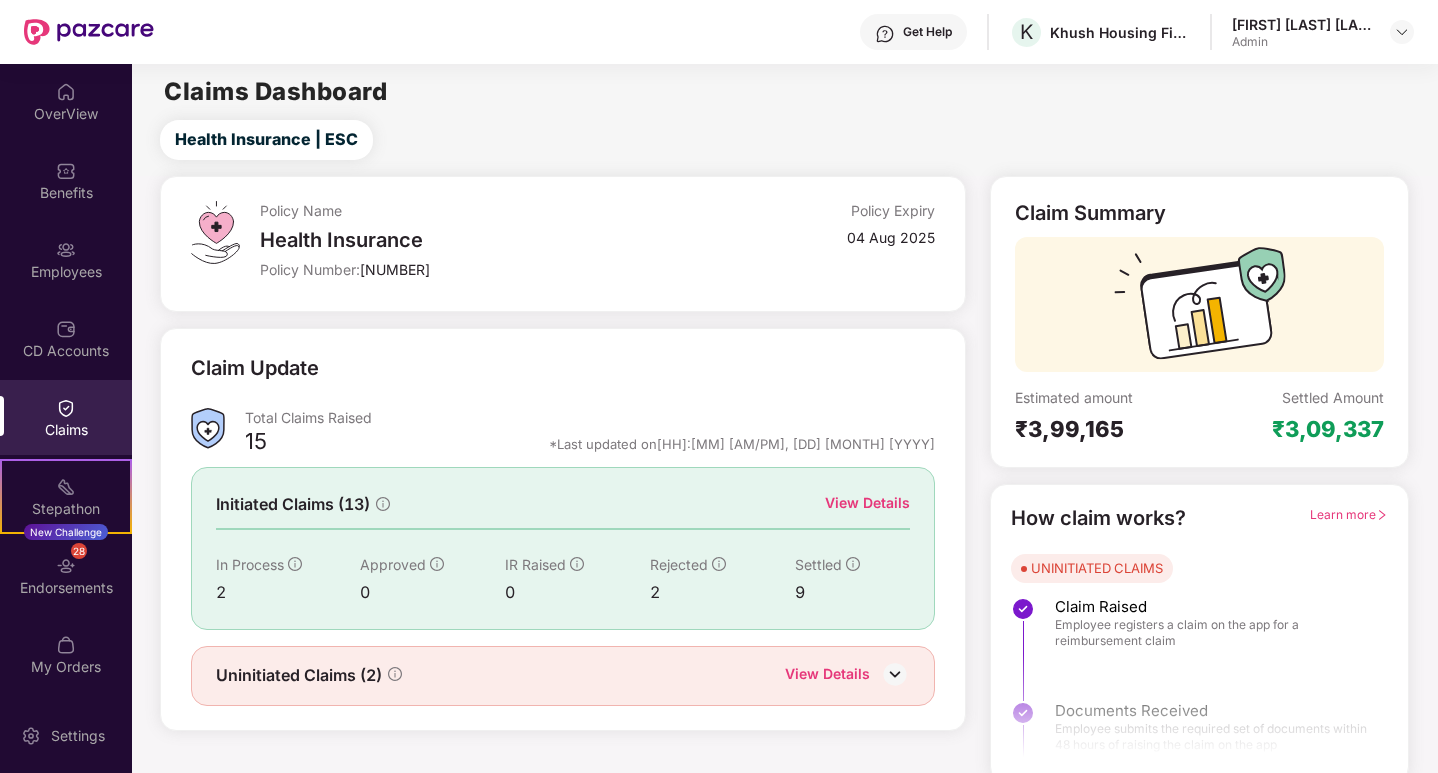 scroll, scrollTop: 10, scrollLeft: 0, axis: vertical 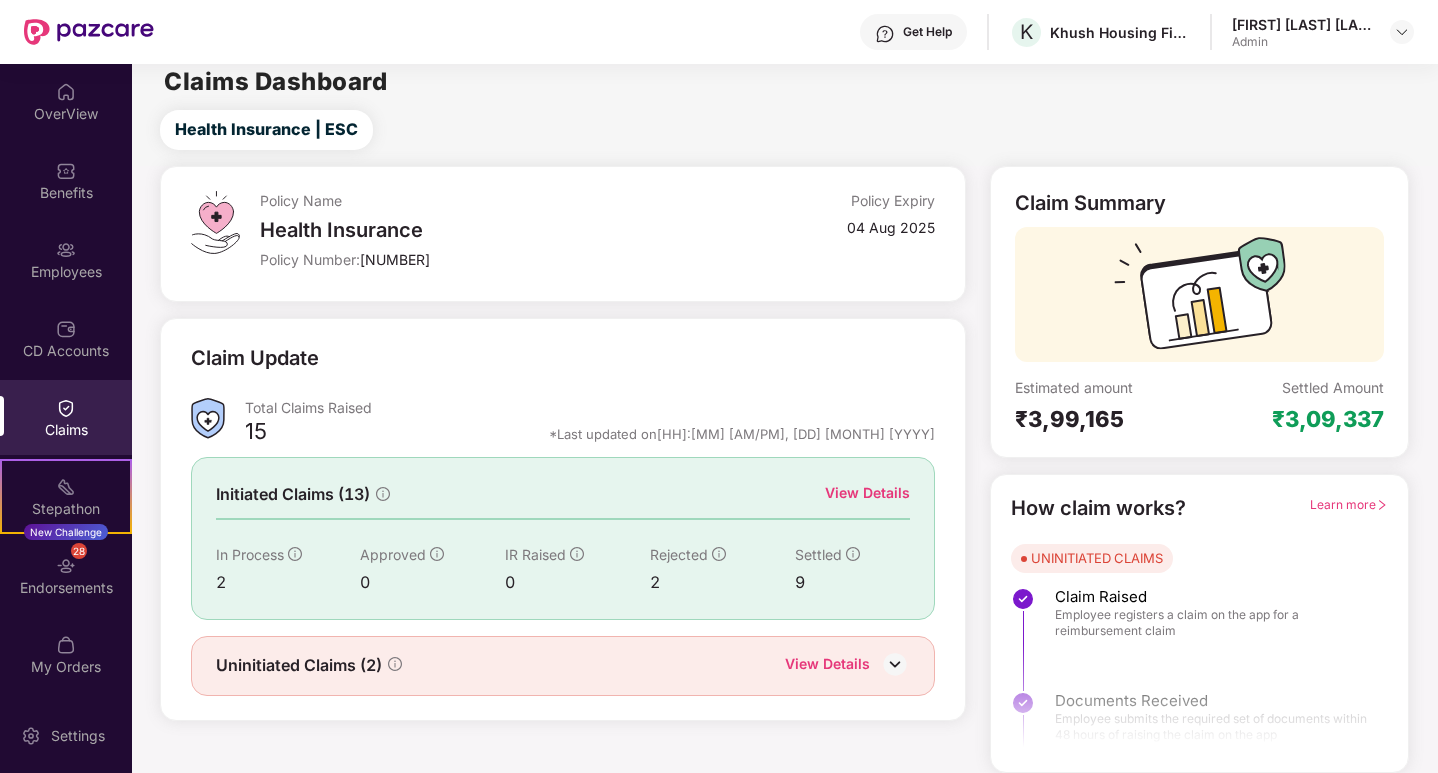 click on "View Details" at bounding box center [867, 493] 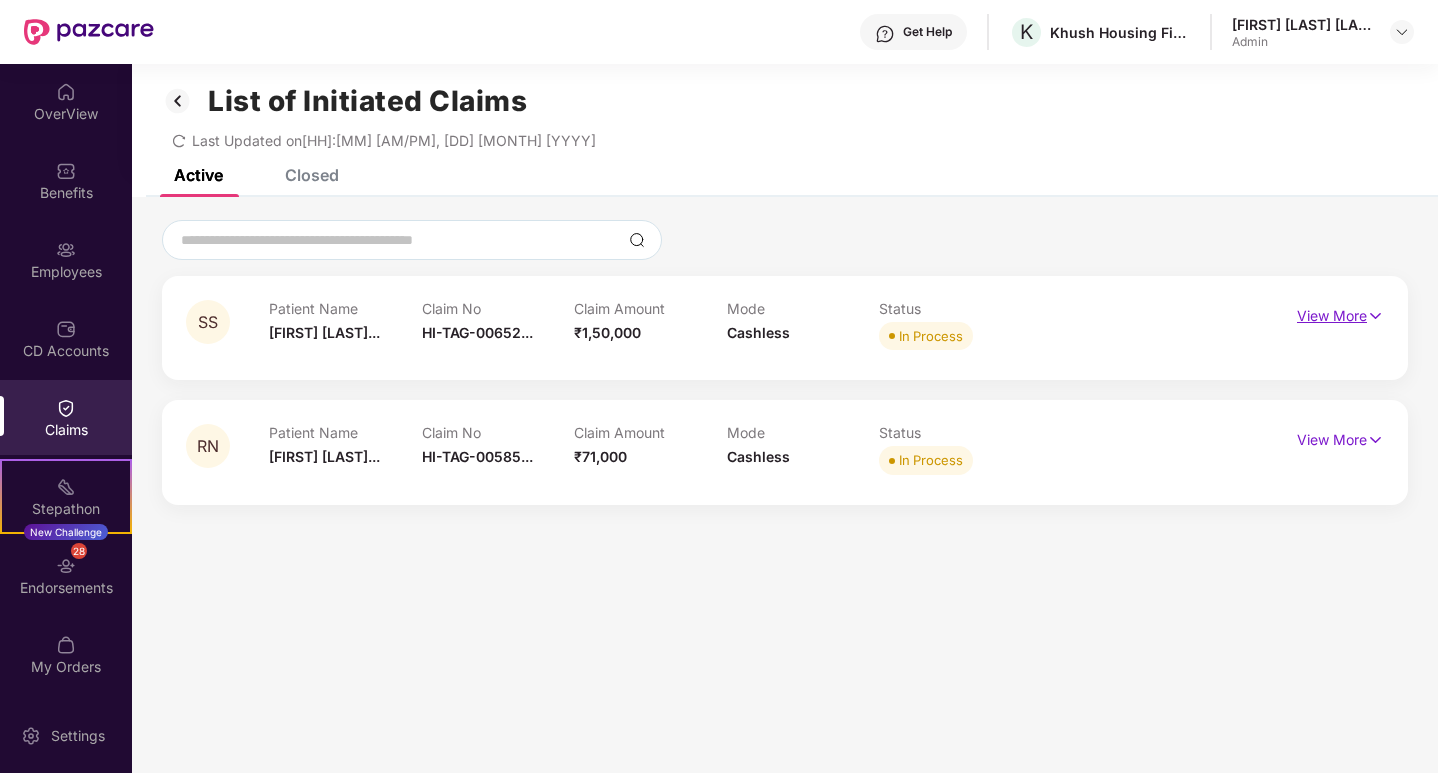 click on "View More" at bounding box center [1340, 313] 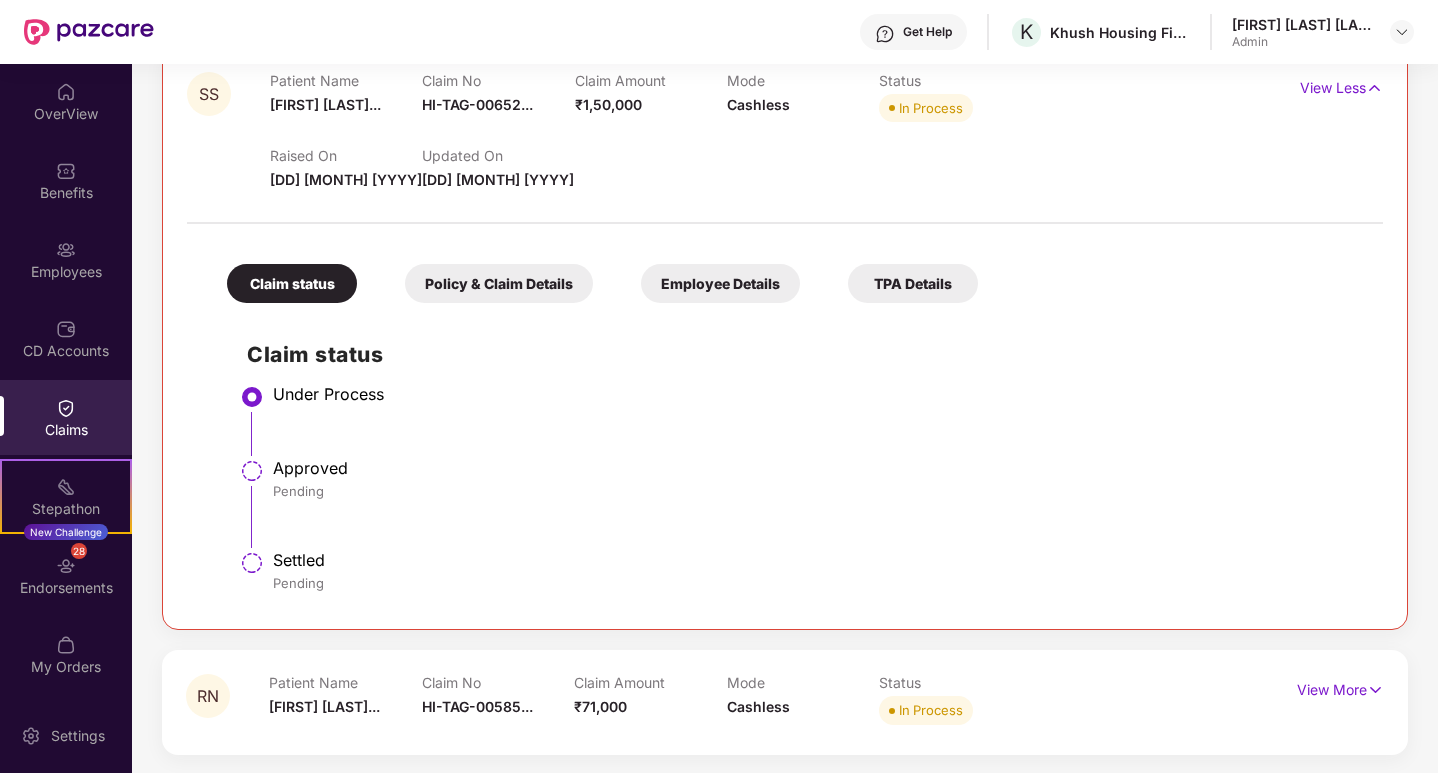 scroll, scrollTop: 241, scrollLeft: 0, axis: vertical 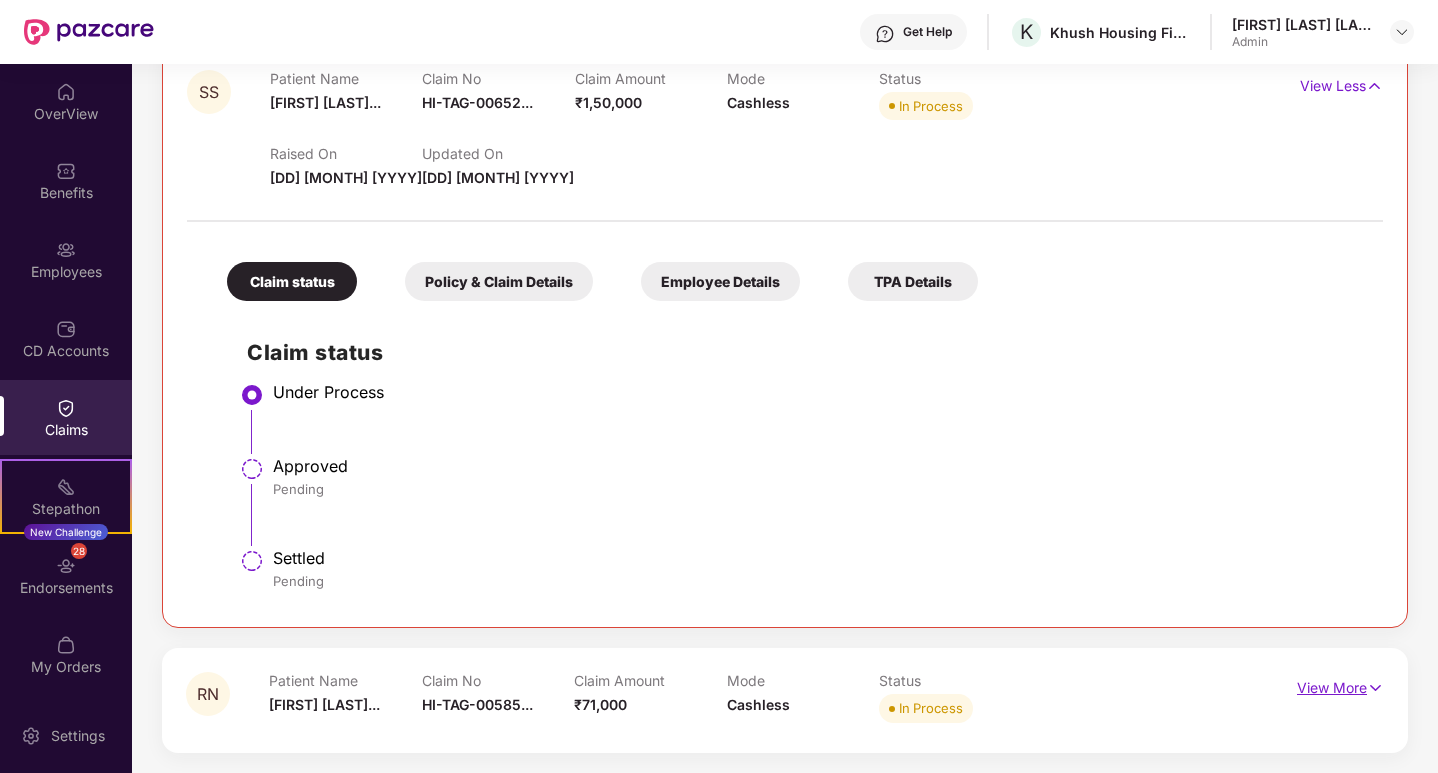 click on "View More" at bounding box center [1340, 685] 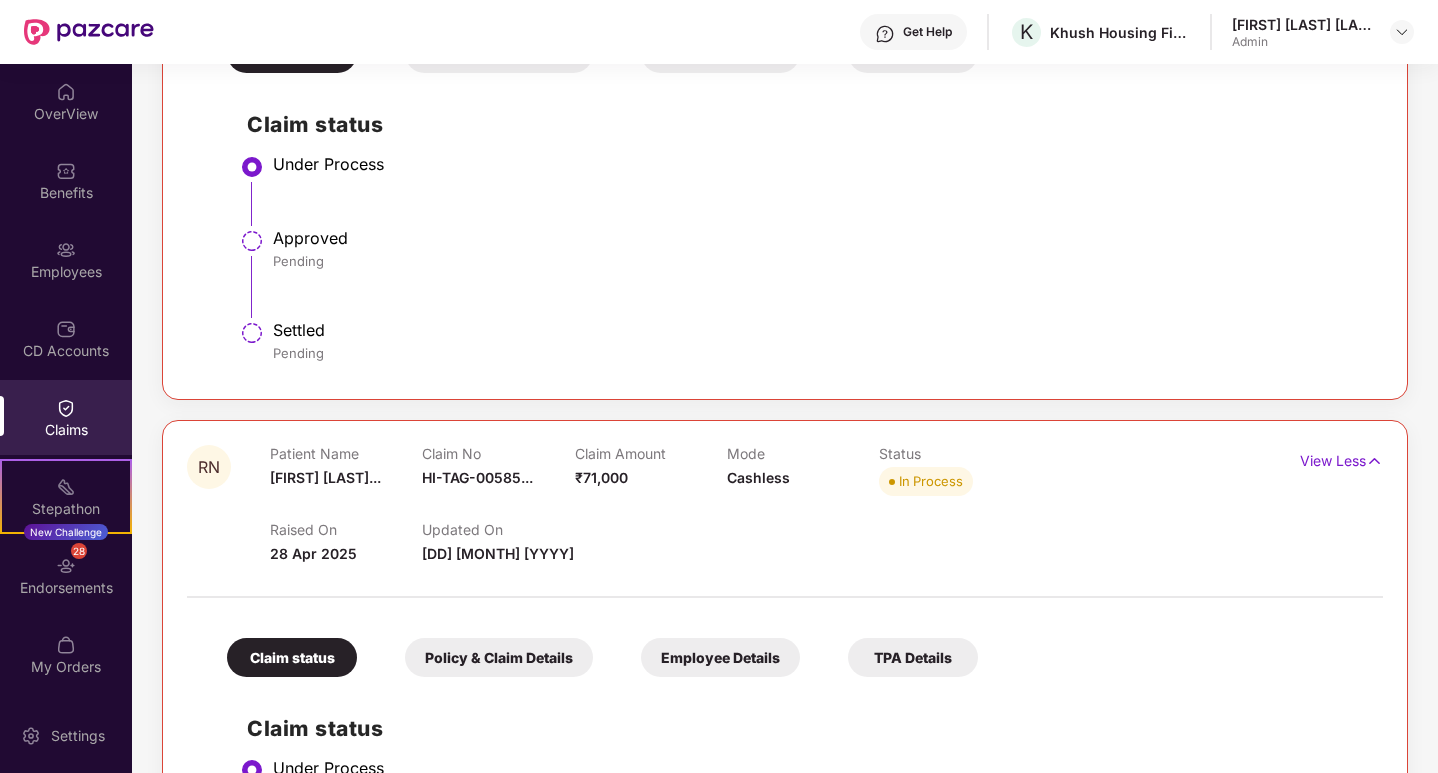 scroll, scrollTop: 220, scrollLeft: 0, axis: vertical 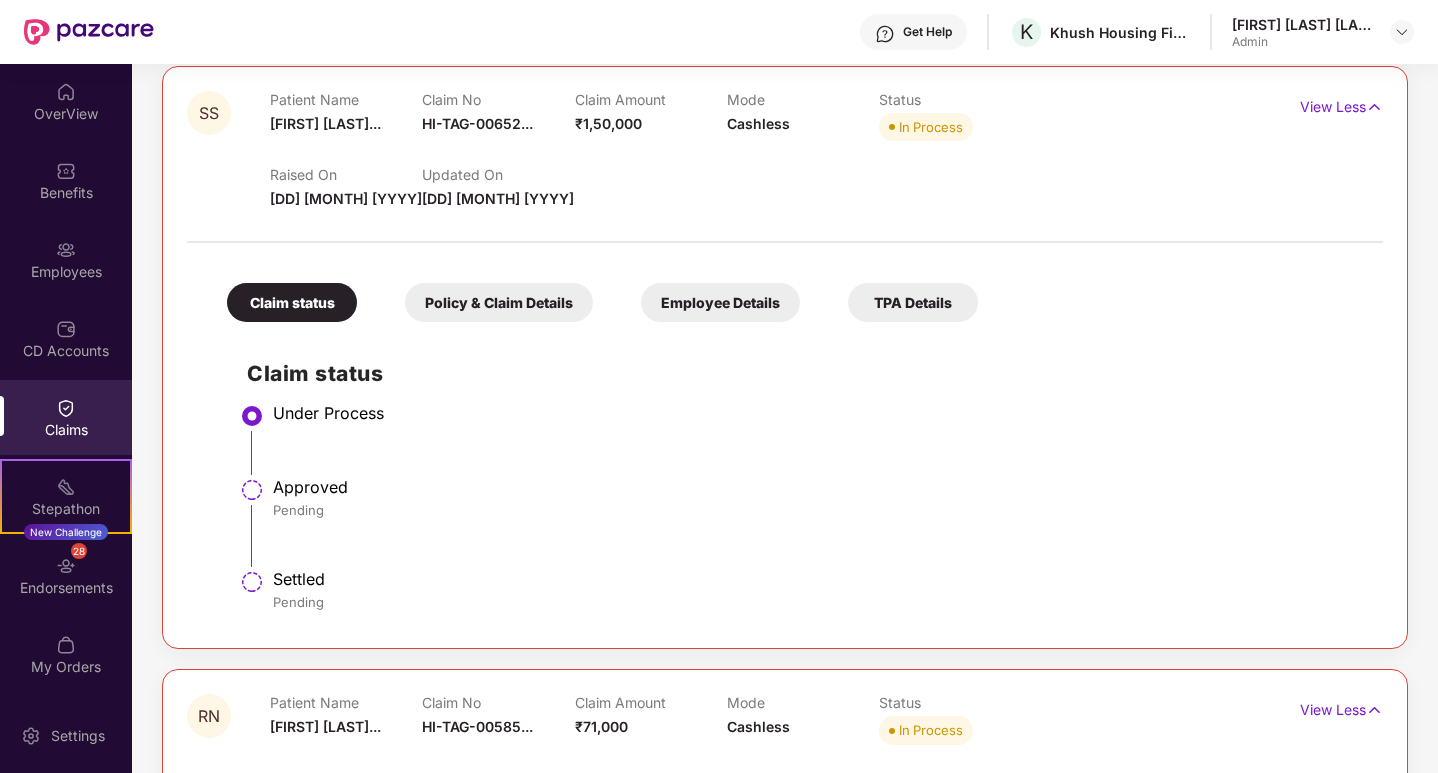 click on "Claims" at bounding box center (66, 417) 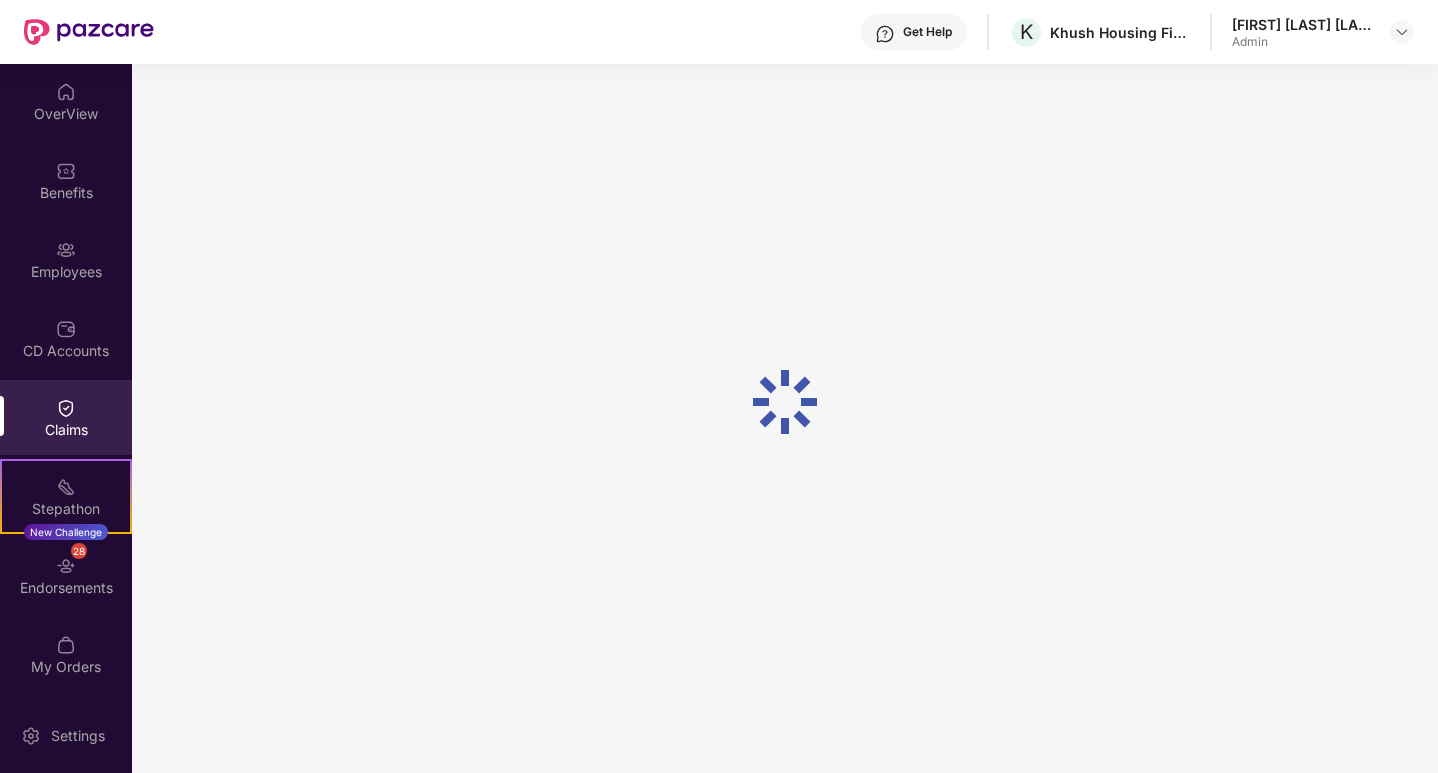 scroll, scrollTop: 10, scrollLeft: 0, axis: vertical 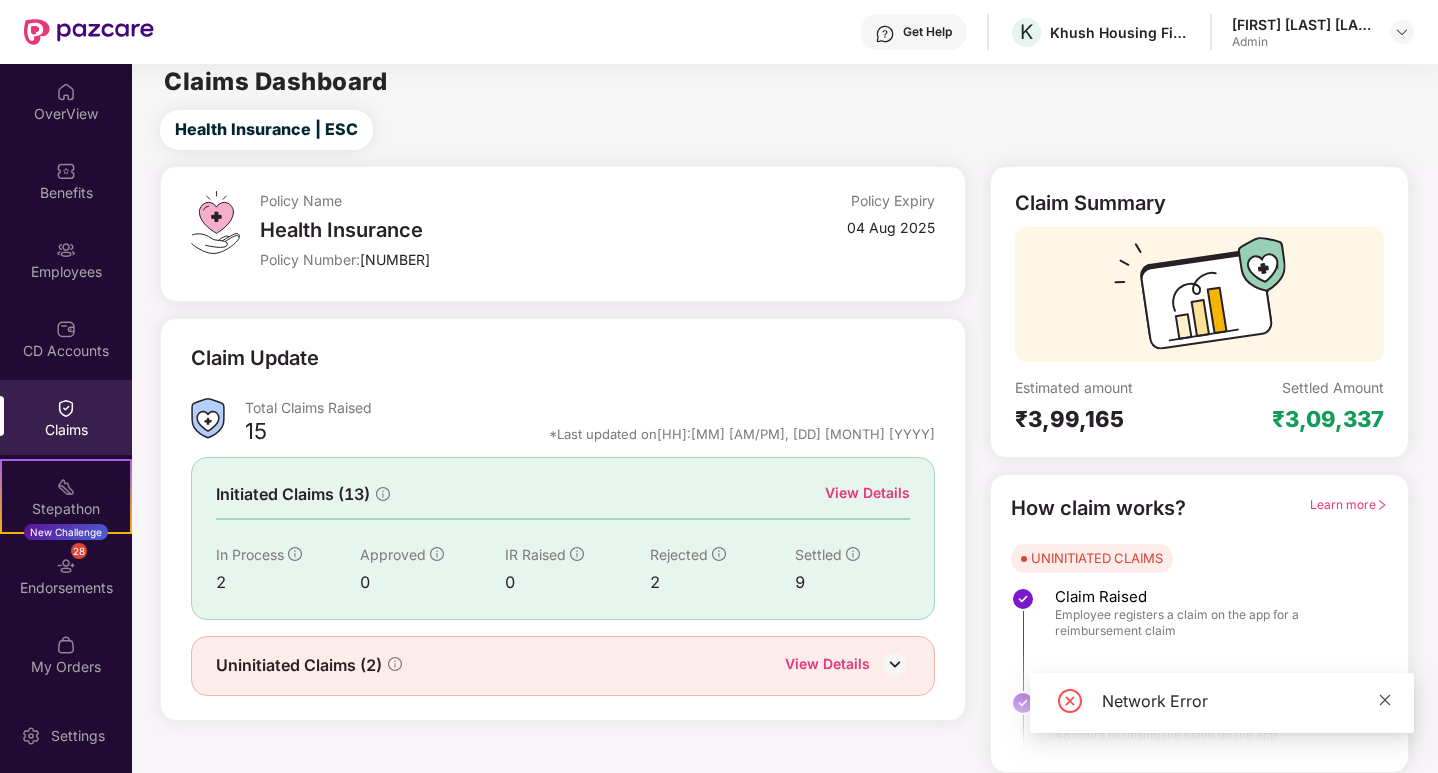 click 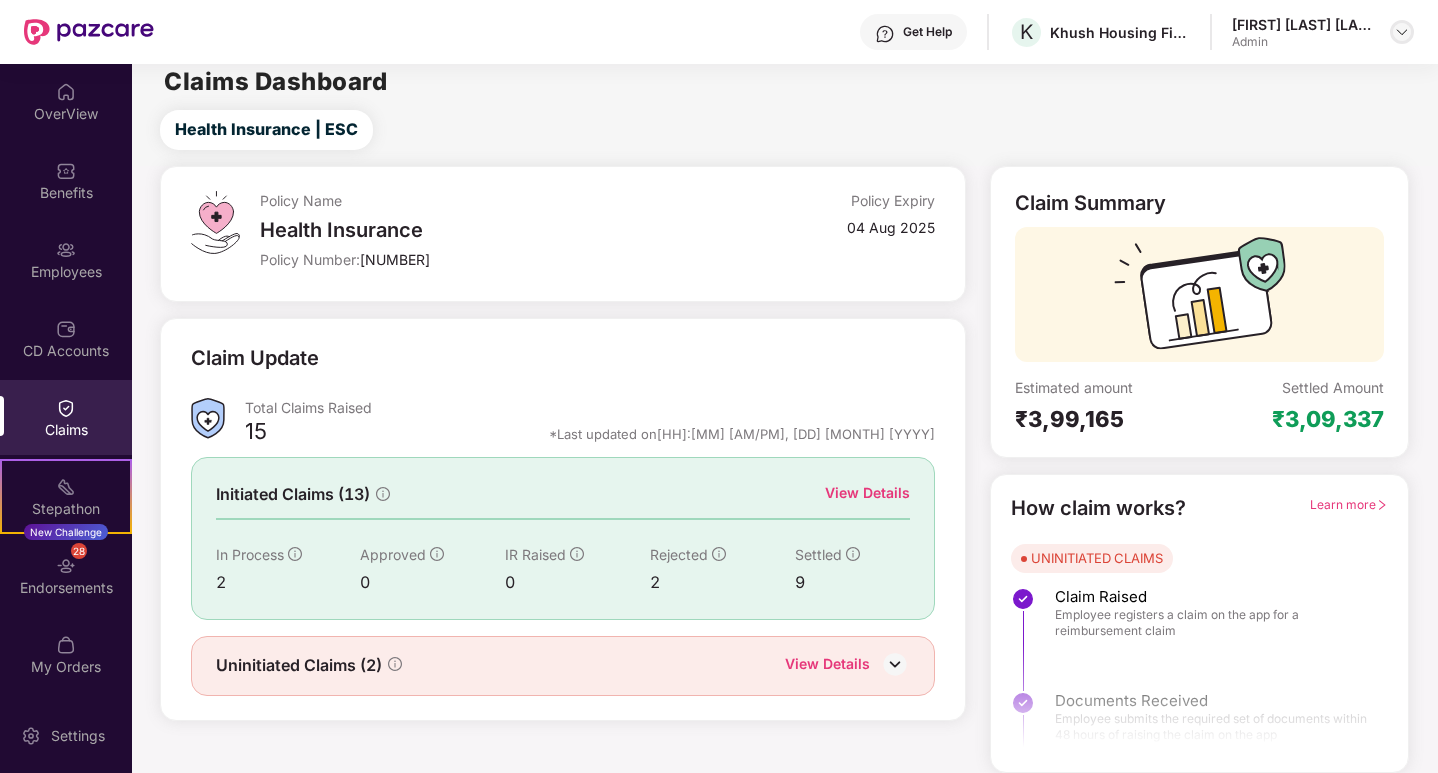 click at bounding box center [1402, 32] 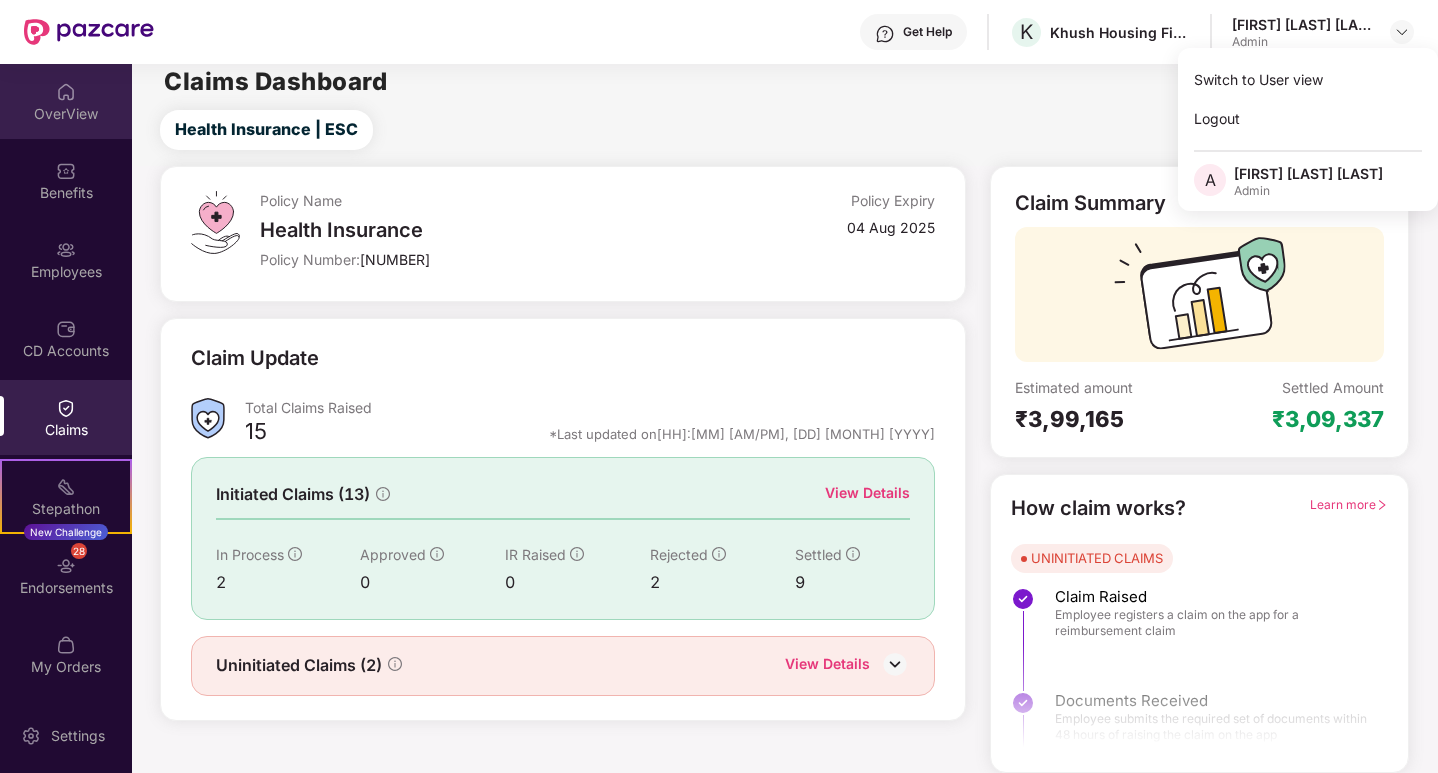 click on "OverView" at bounding box center [66, 114] 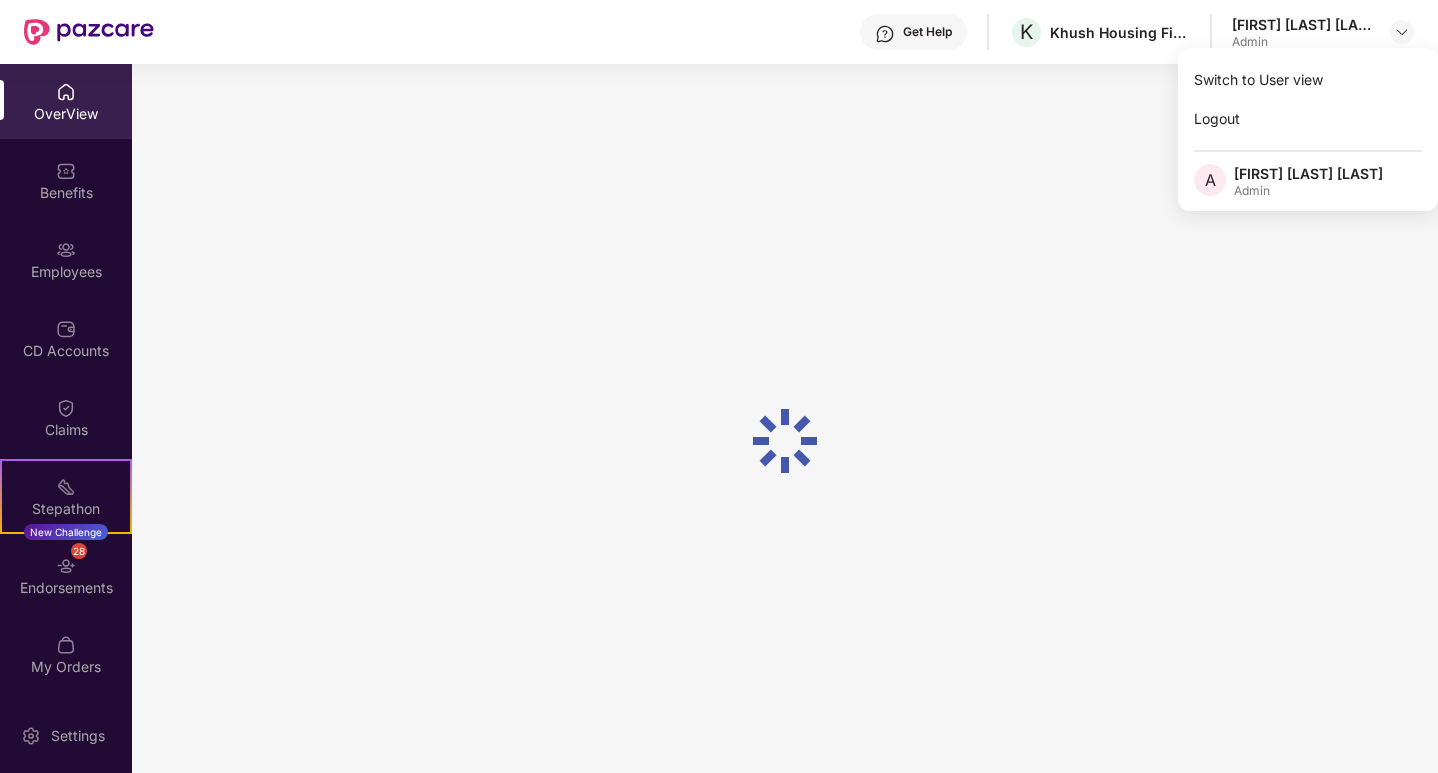 scroll, scrollTop: 64, scrollLeft: 0, axis: vertical 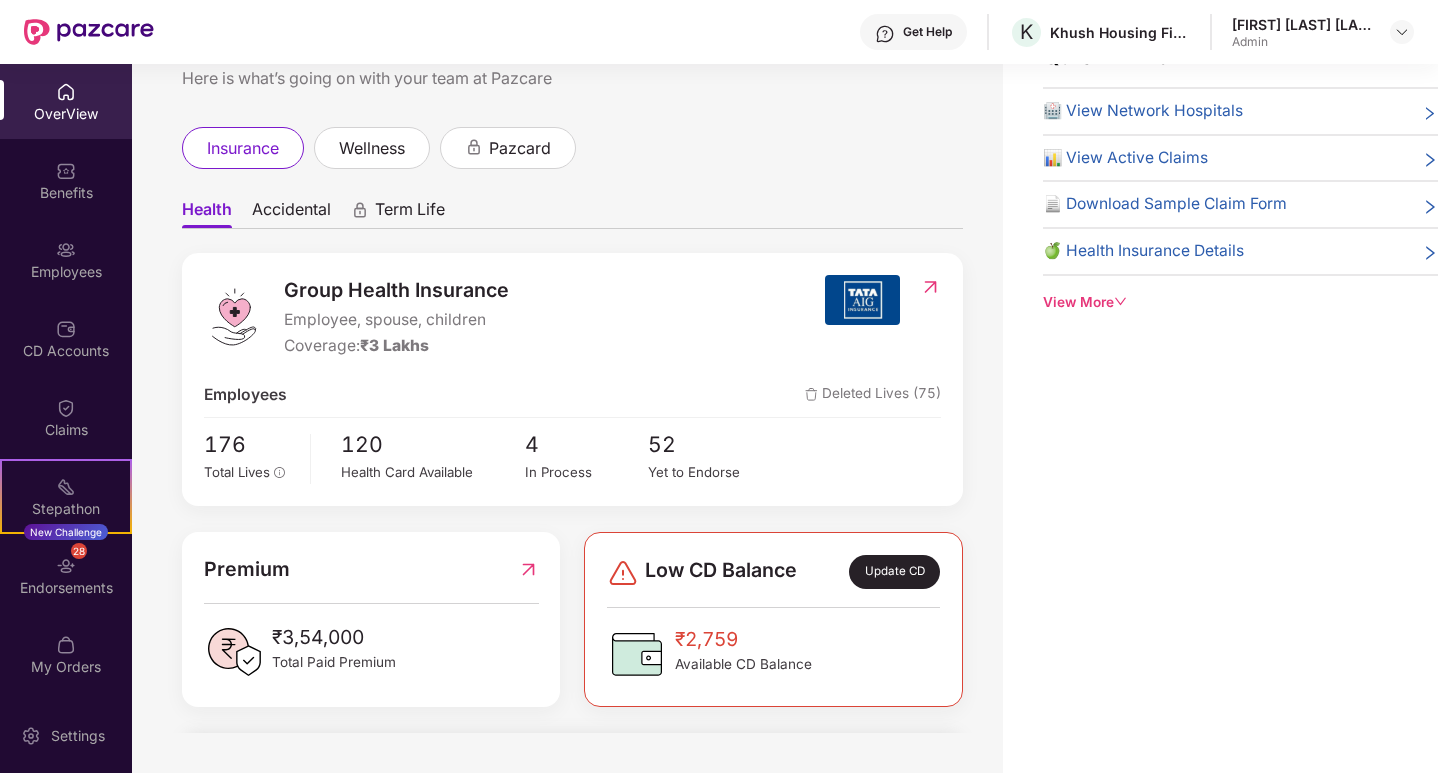 click on "📊 View Active Claims" at bounding box center [1240, 158] 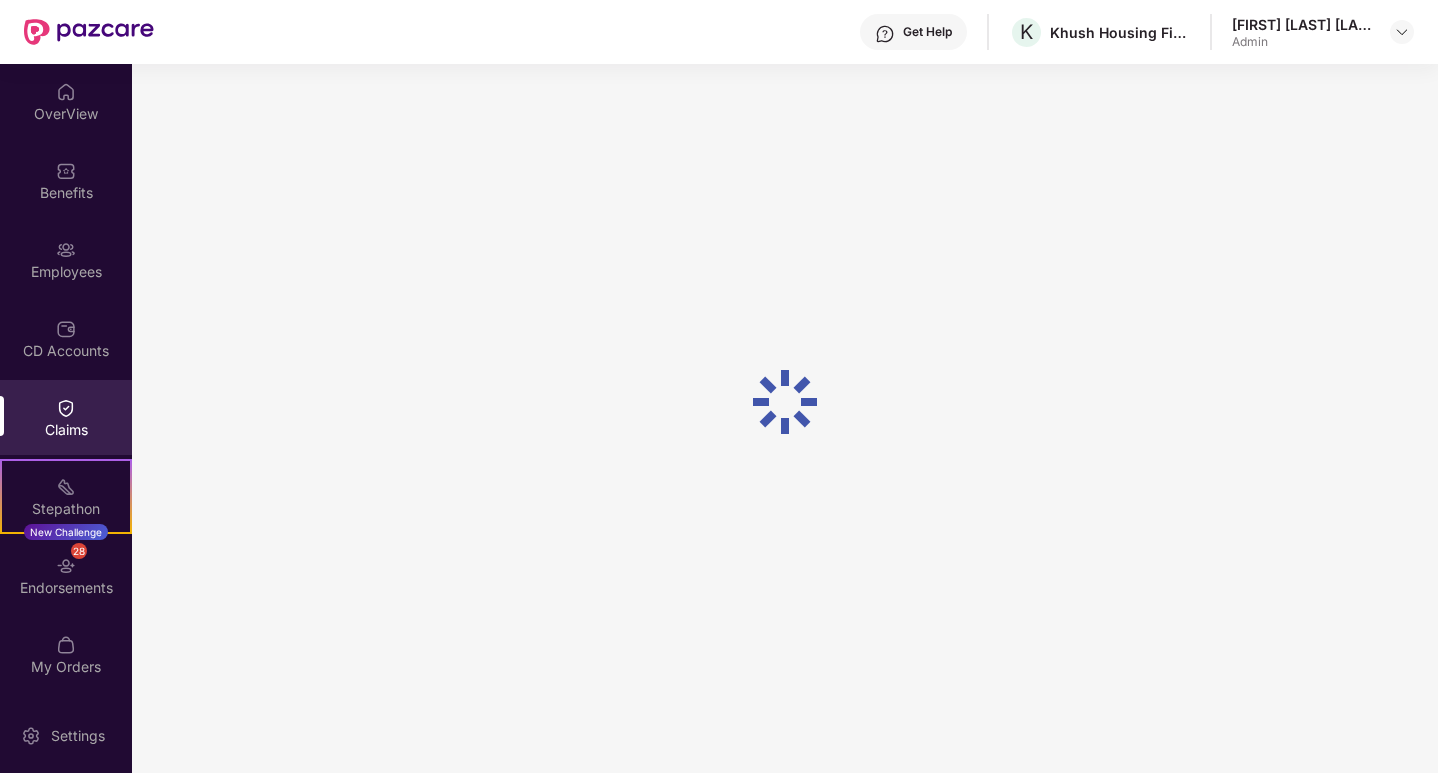 scroll, scrollTop: 0, scrollLeft: 0, axis: both 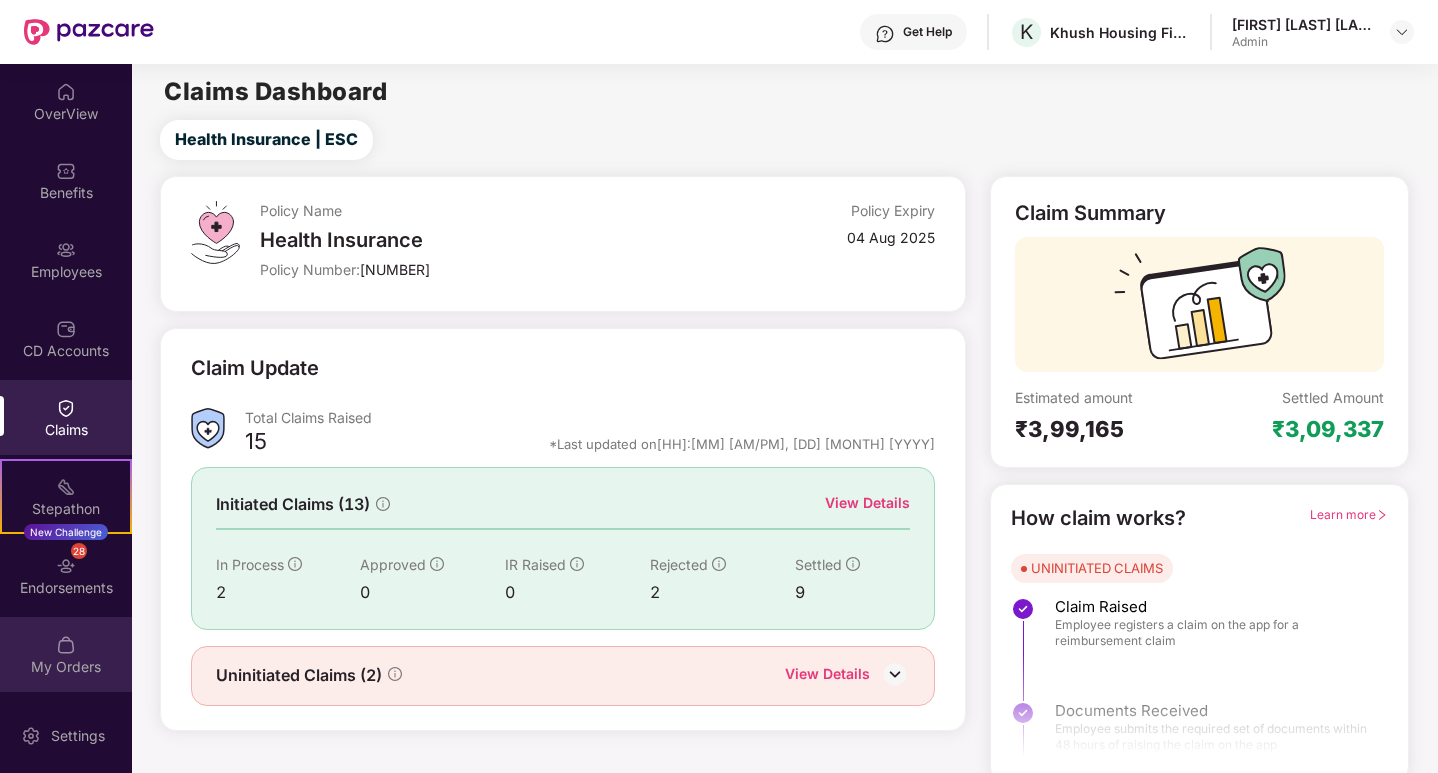 click on "My Orders" at bounding box center (66, 654) 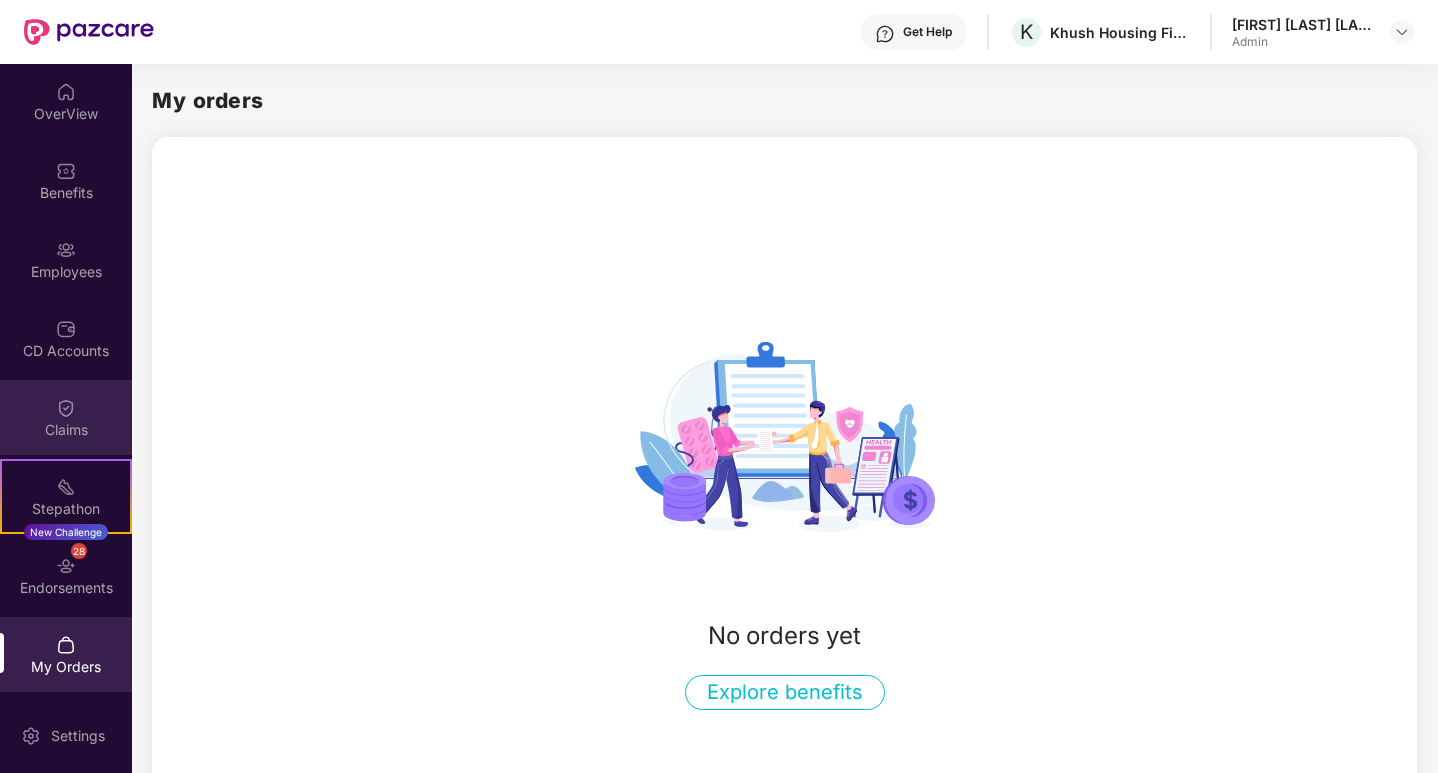 click at bounding box center [66, 408] 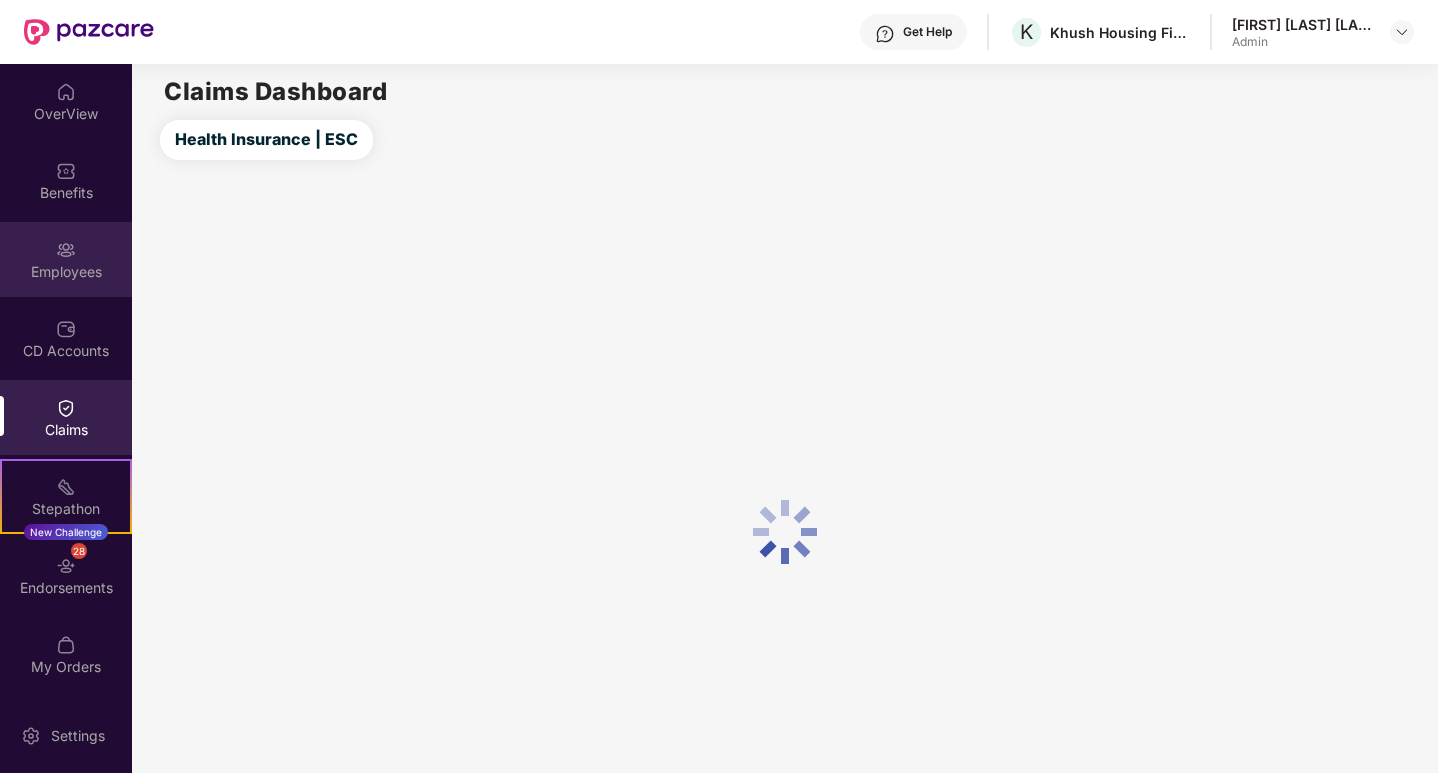 click at bounding box center (66, 250) 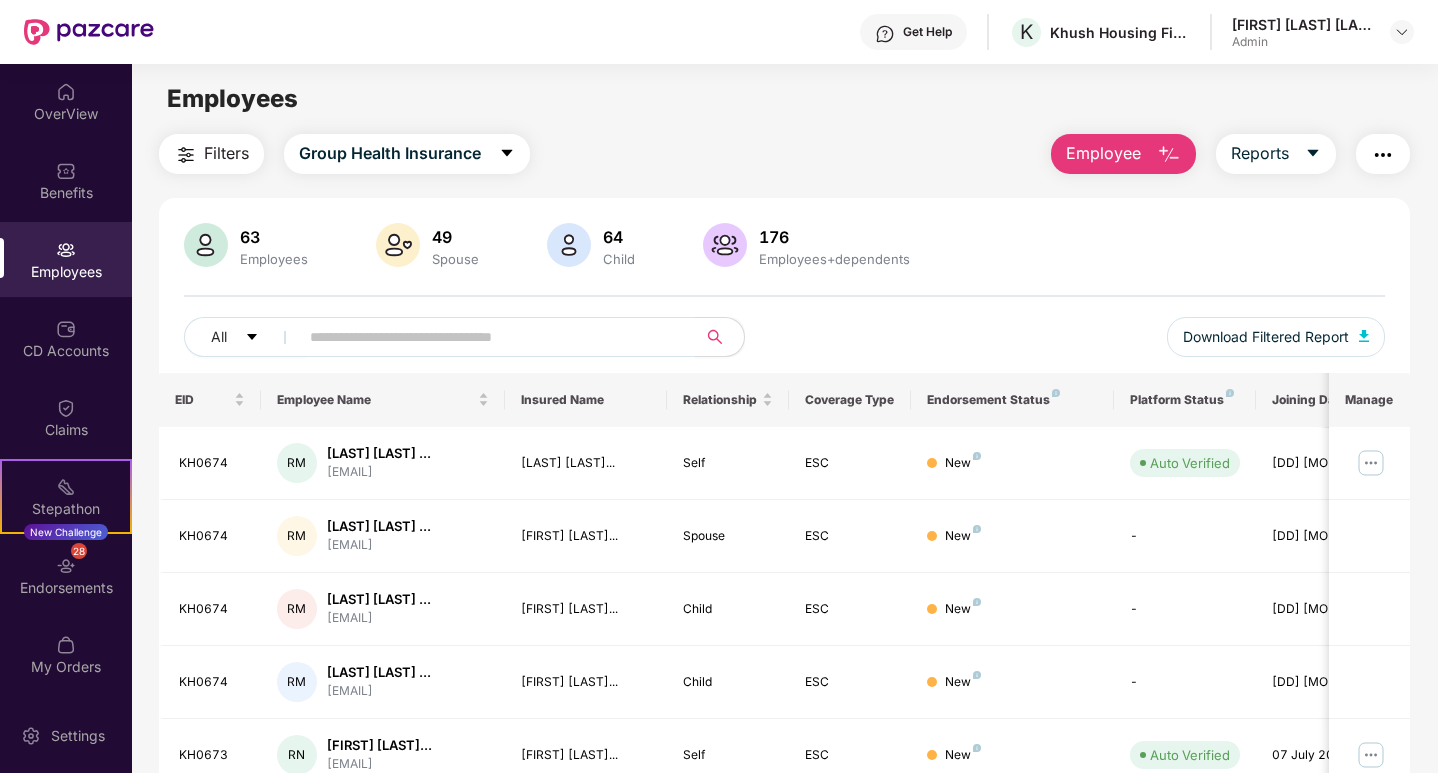 click at bounding box center [1383, 155] 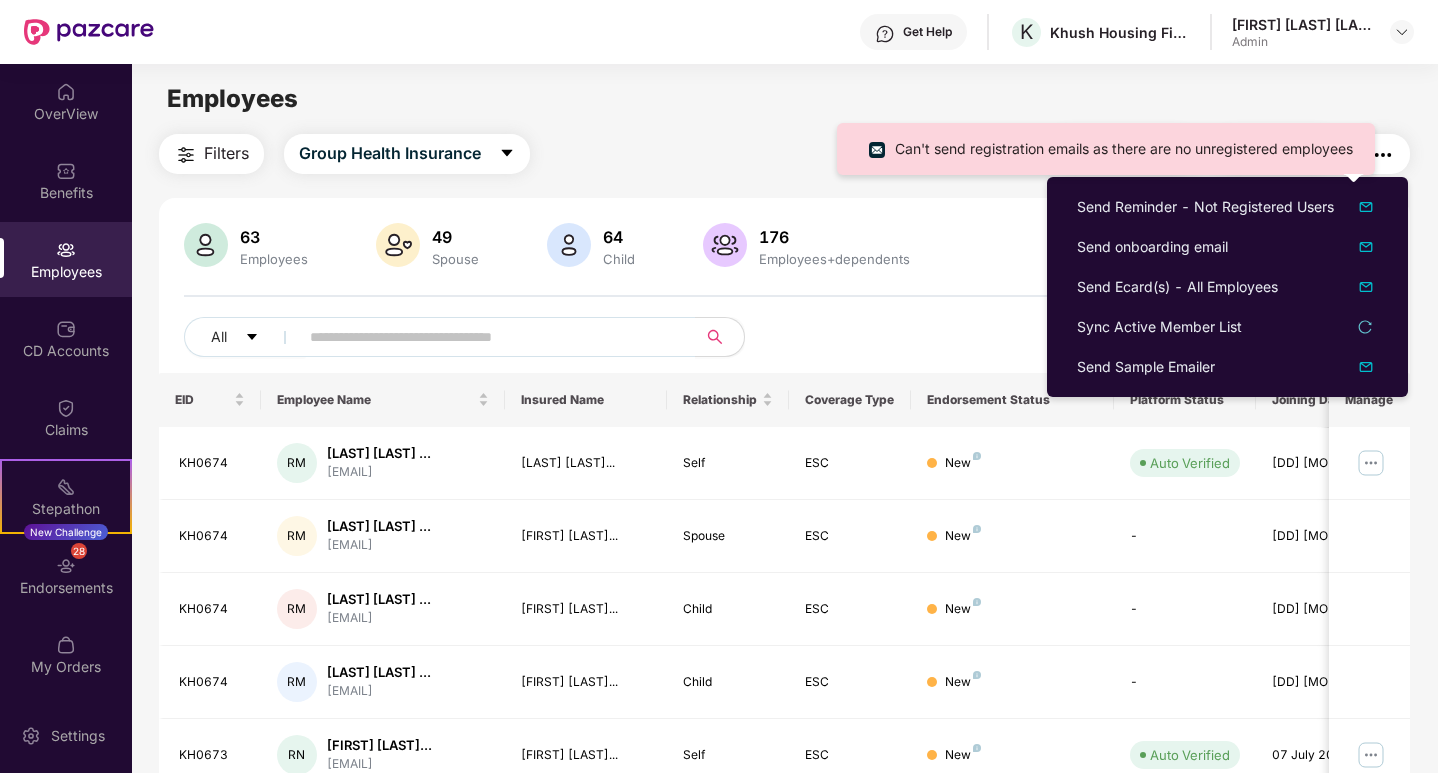 click on "Can't send registration emails as there are no unregistered employees" at bounding box center [1124, 148] 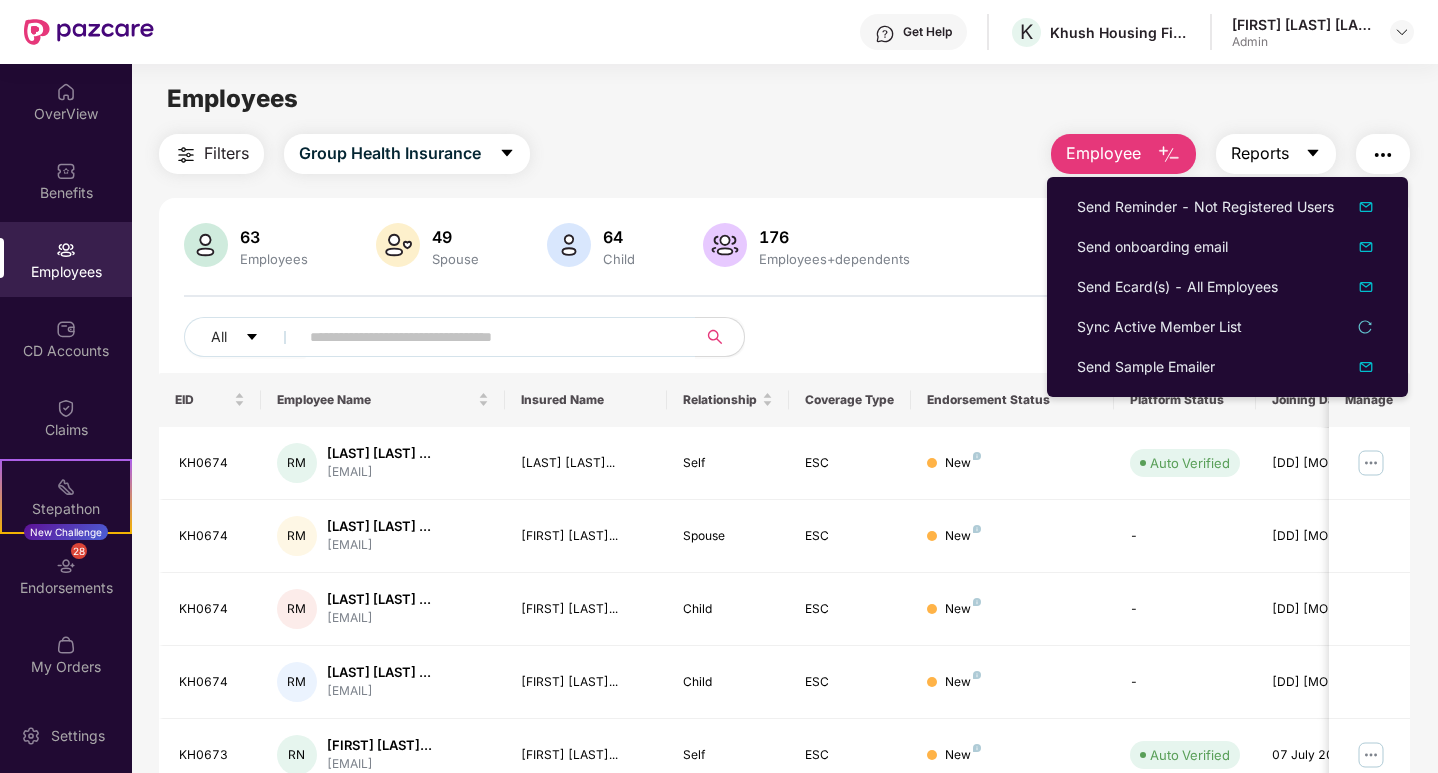 click 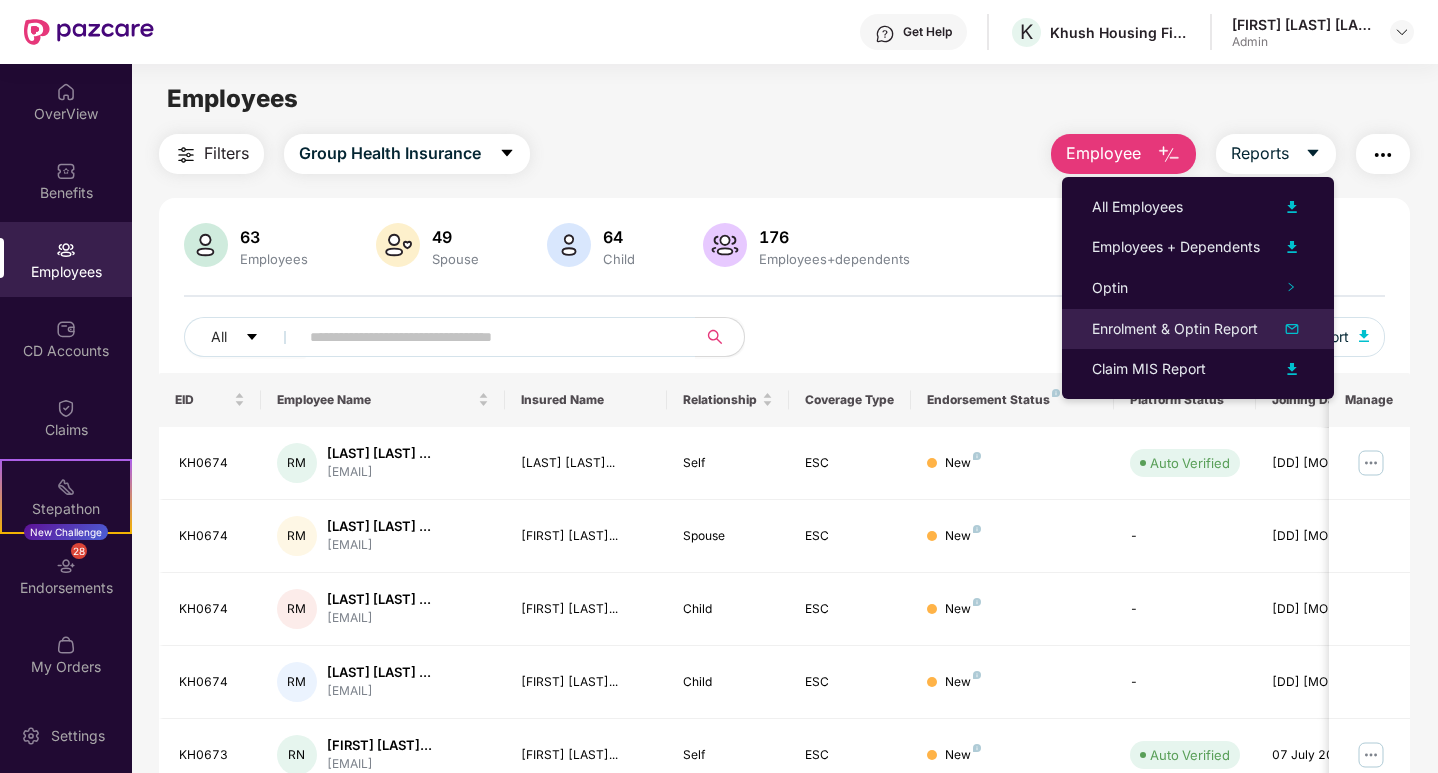 click on "Enrolment & Optin Report" at bounding box center (1175, 329) 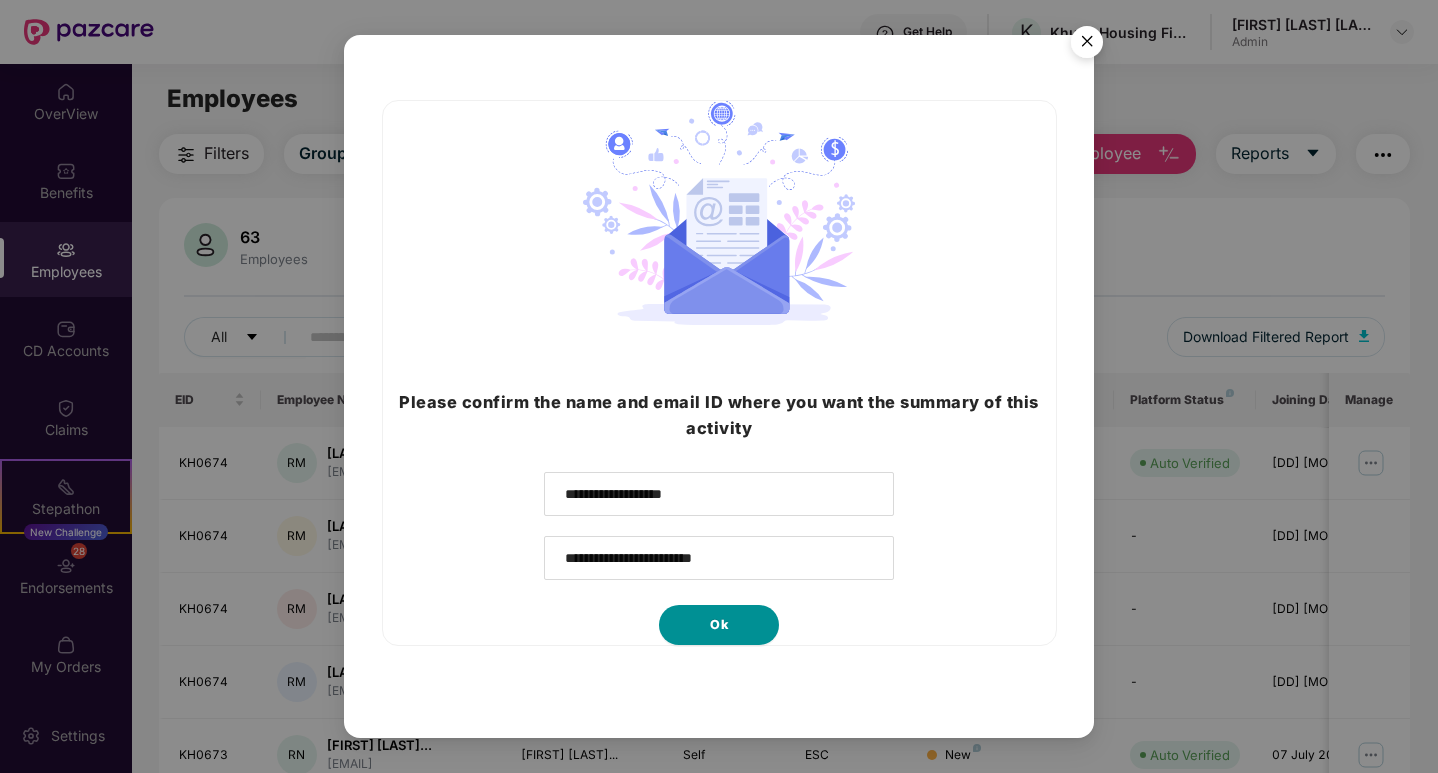 click on "Ok" at bounding box center (719, 625) 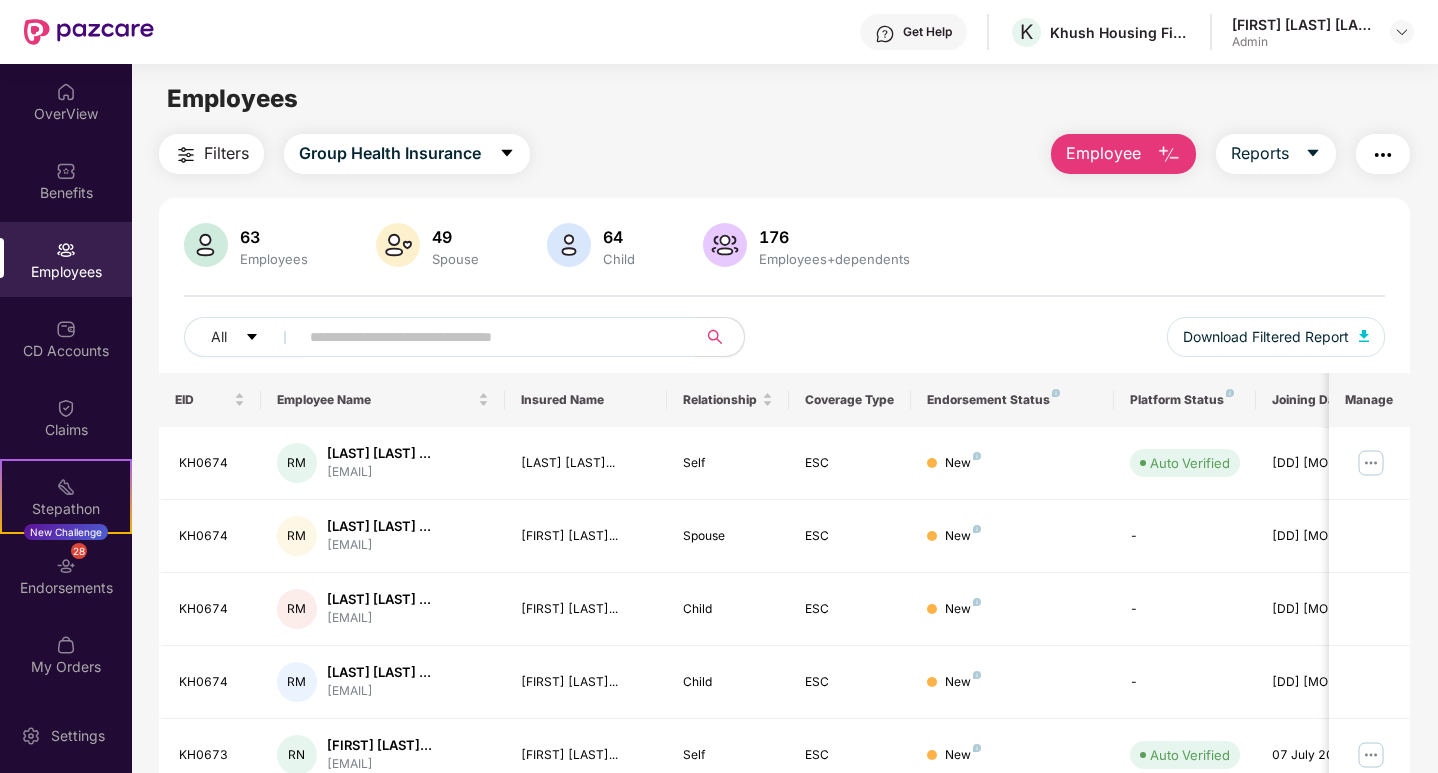 click on "Employee" at bounding box center (1123, 154) 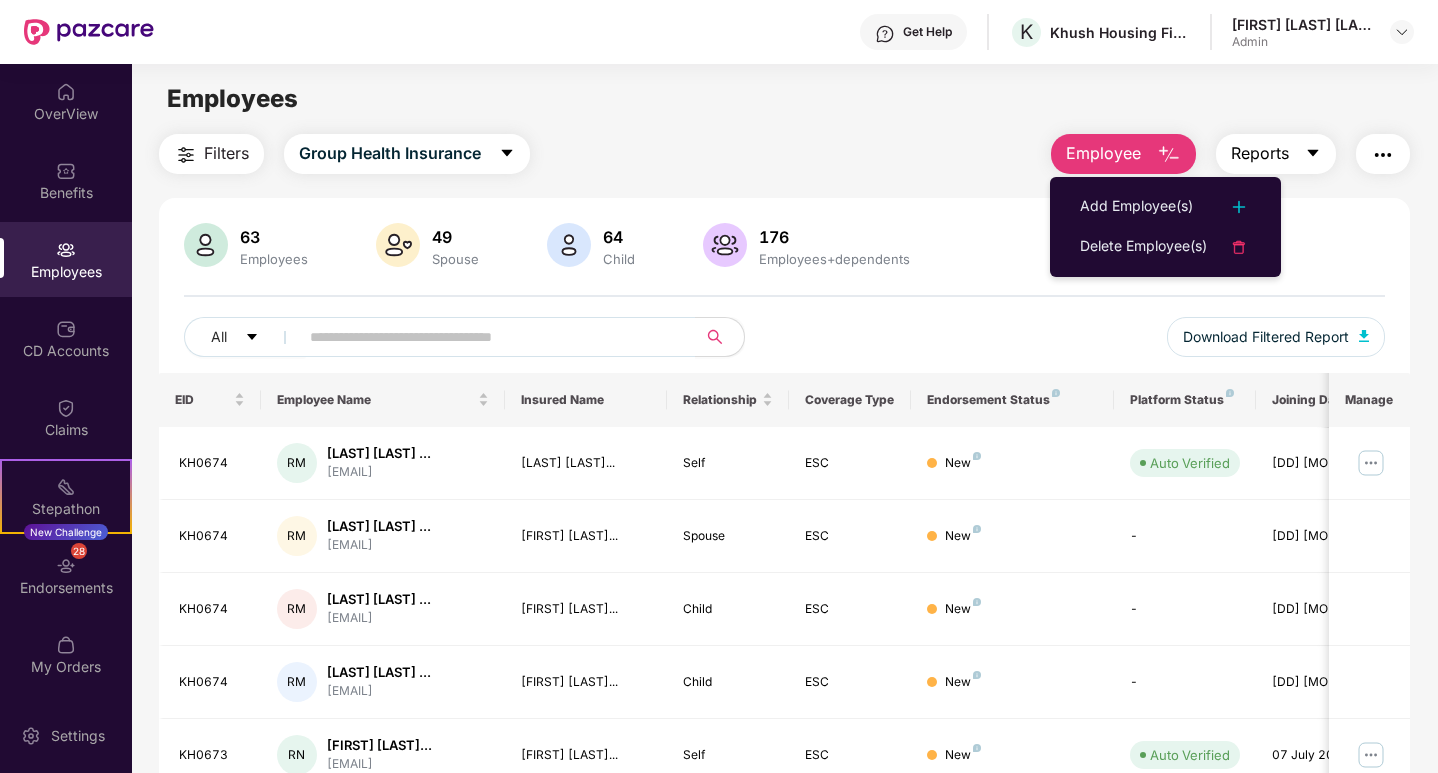 click on "Reports" at bounding box center (1260, 153) 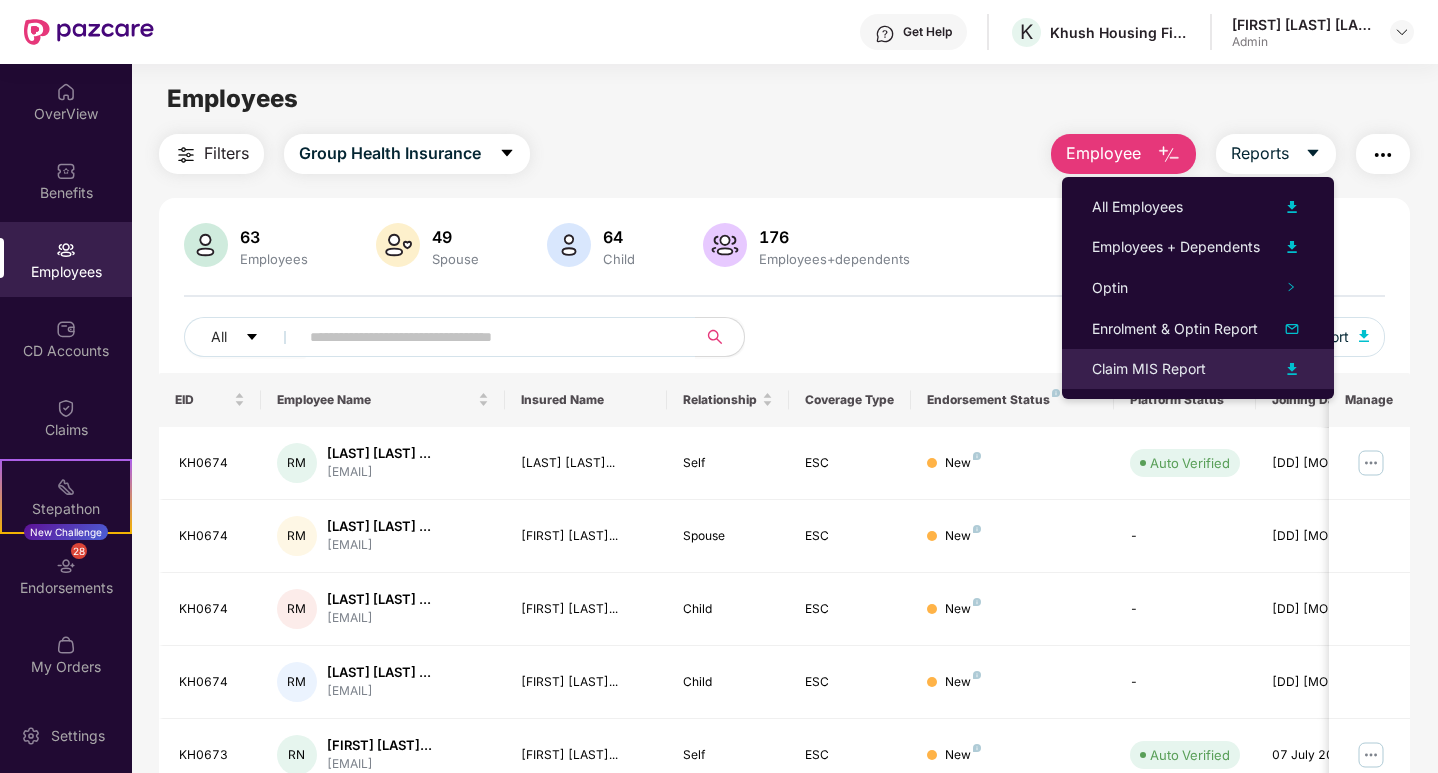 click on "Claim MIS Report" at bounding box center [1149, 369] 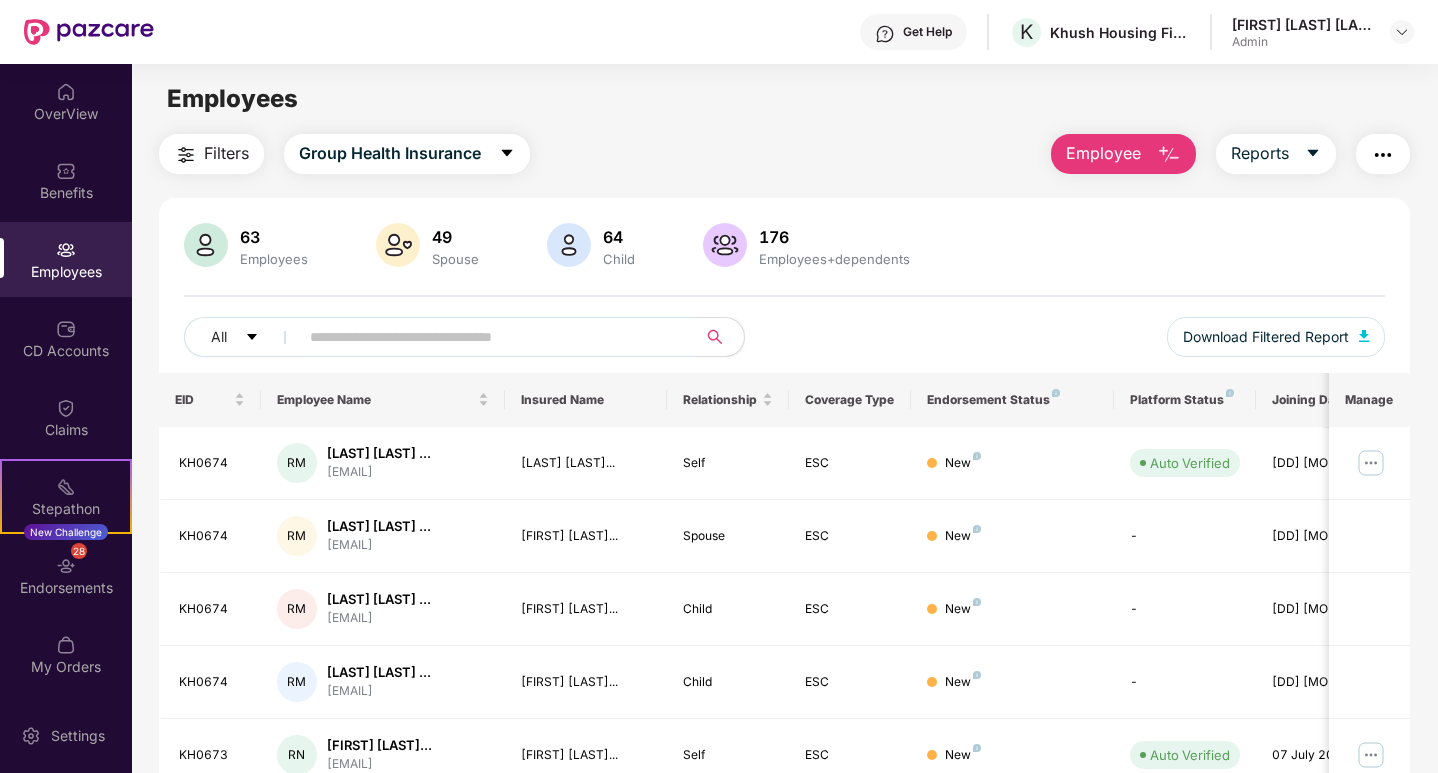 click on "Filters" at bounding box center [211, 154] 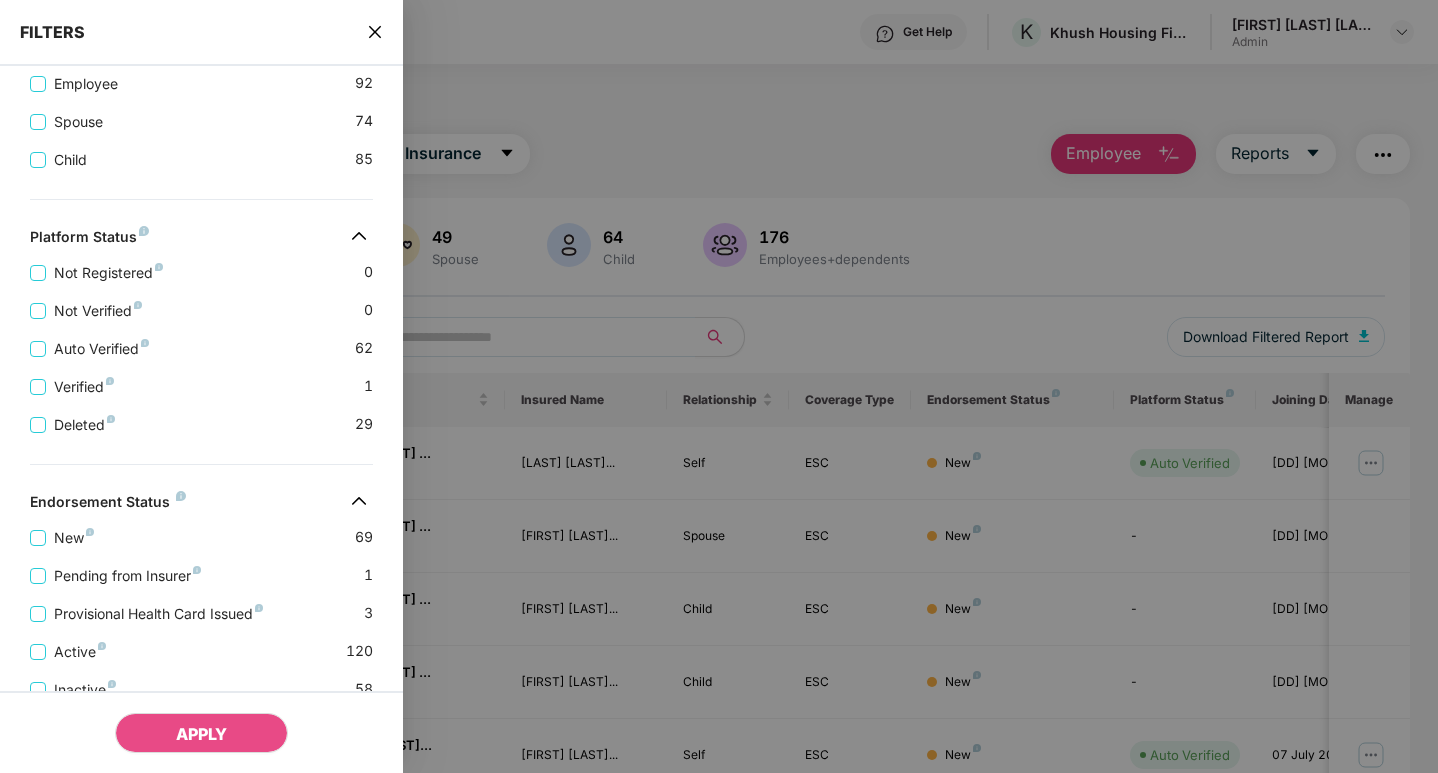 scroll, scrollTop: 410, scrollLeft: 0, axis: vertical 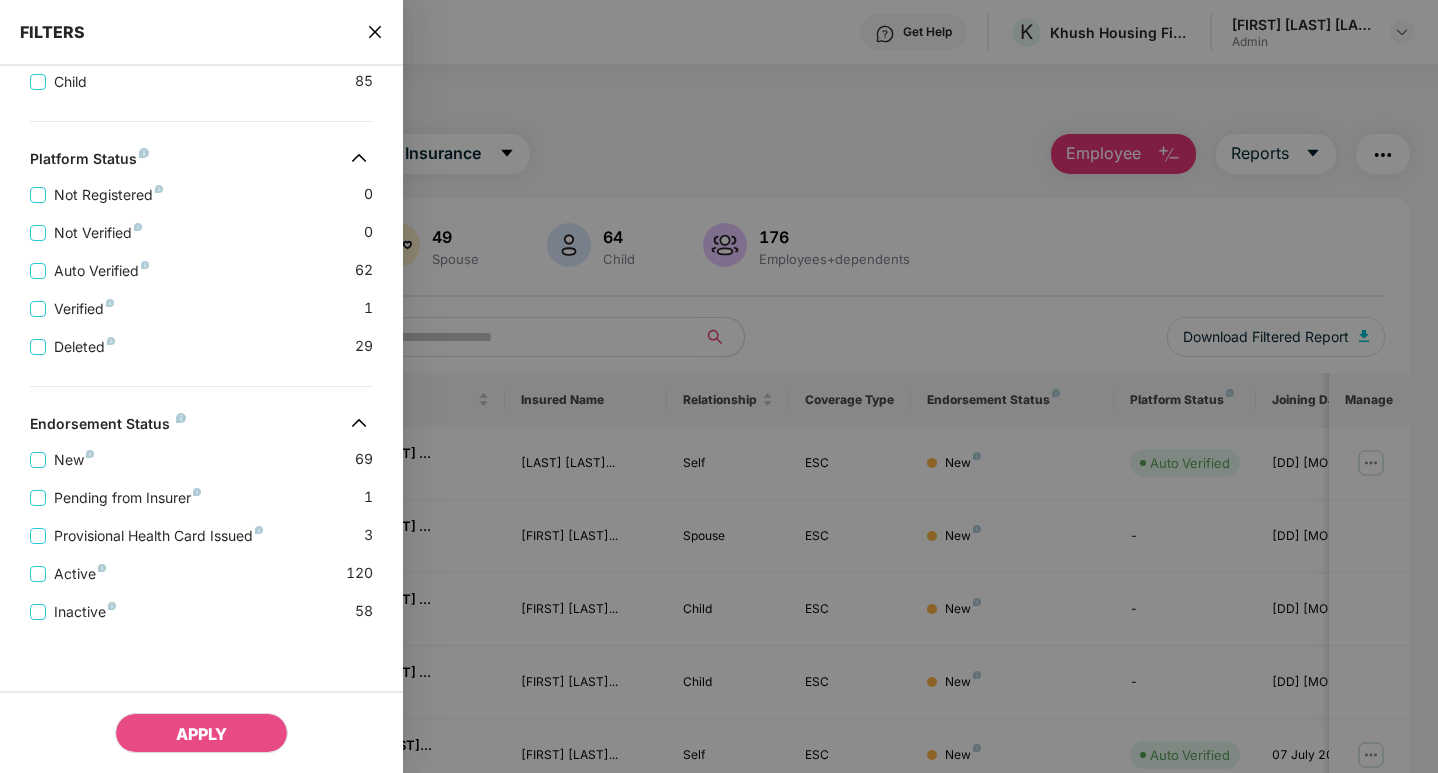 click 